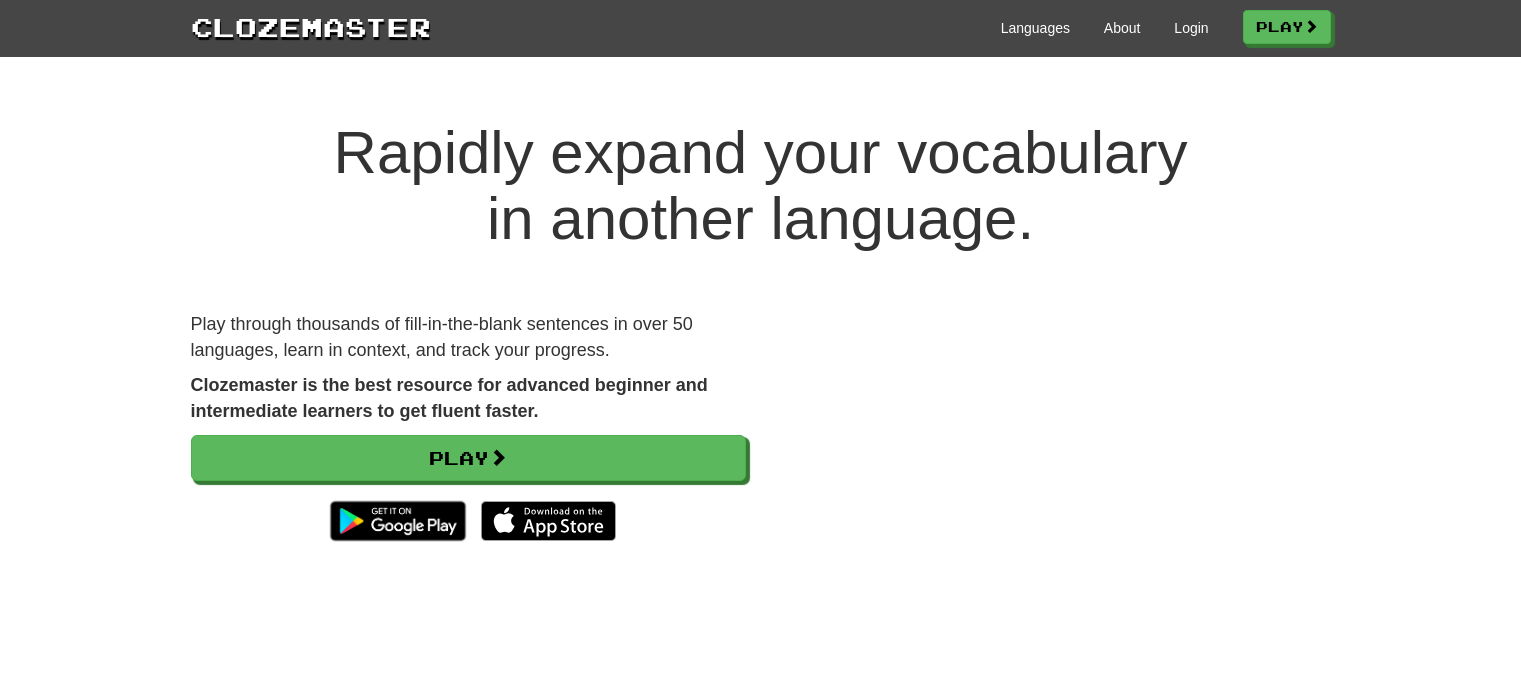 scroll, scrollTop: 0, scrollLeft: 0, axis: both 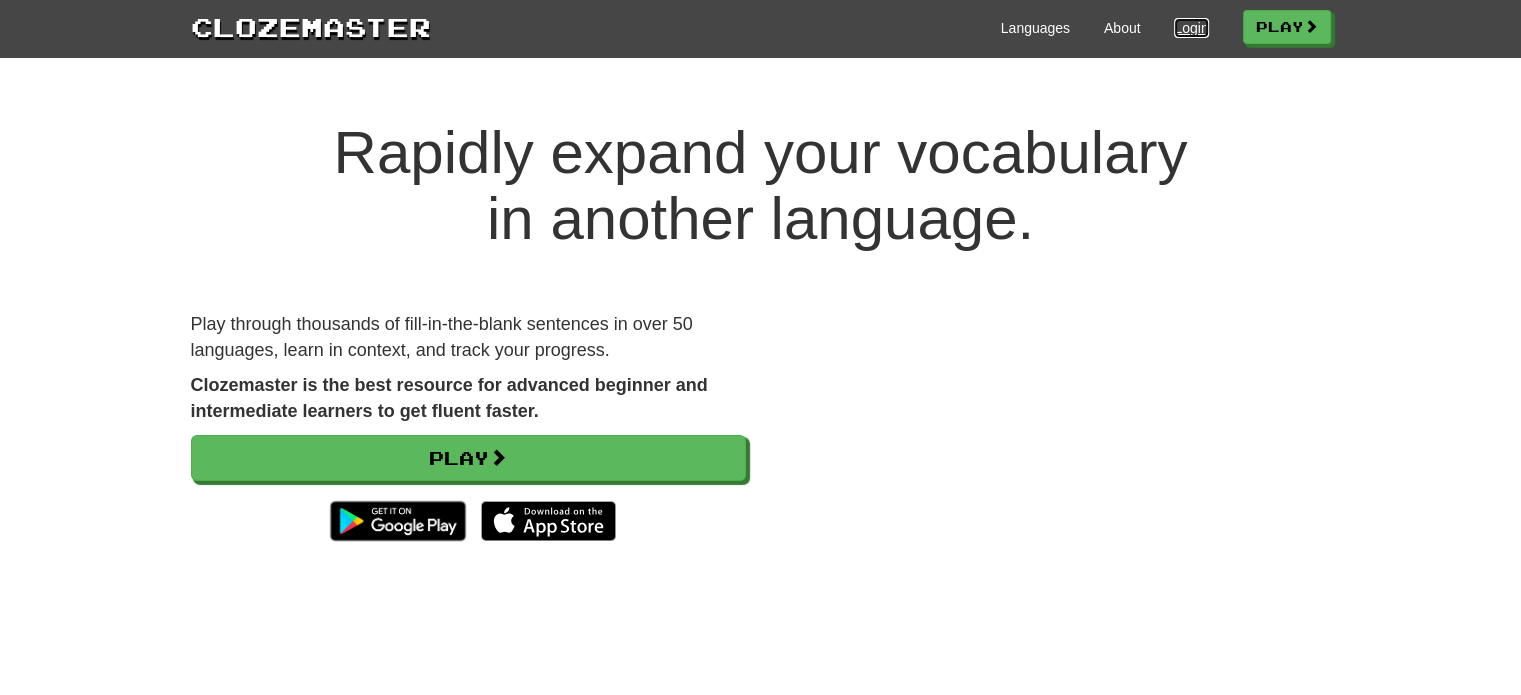 click on "Login" at bounding box center [1191, 28] 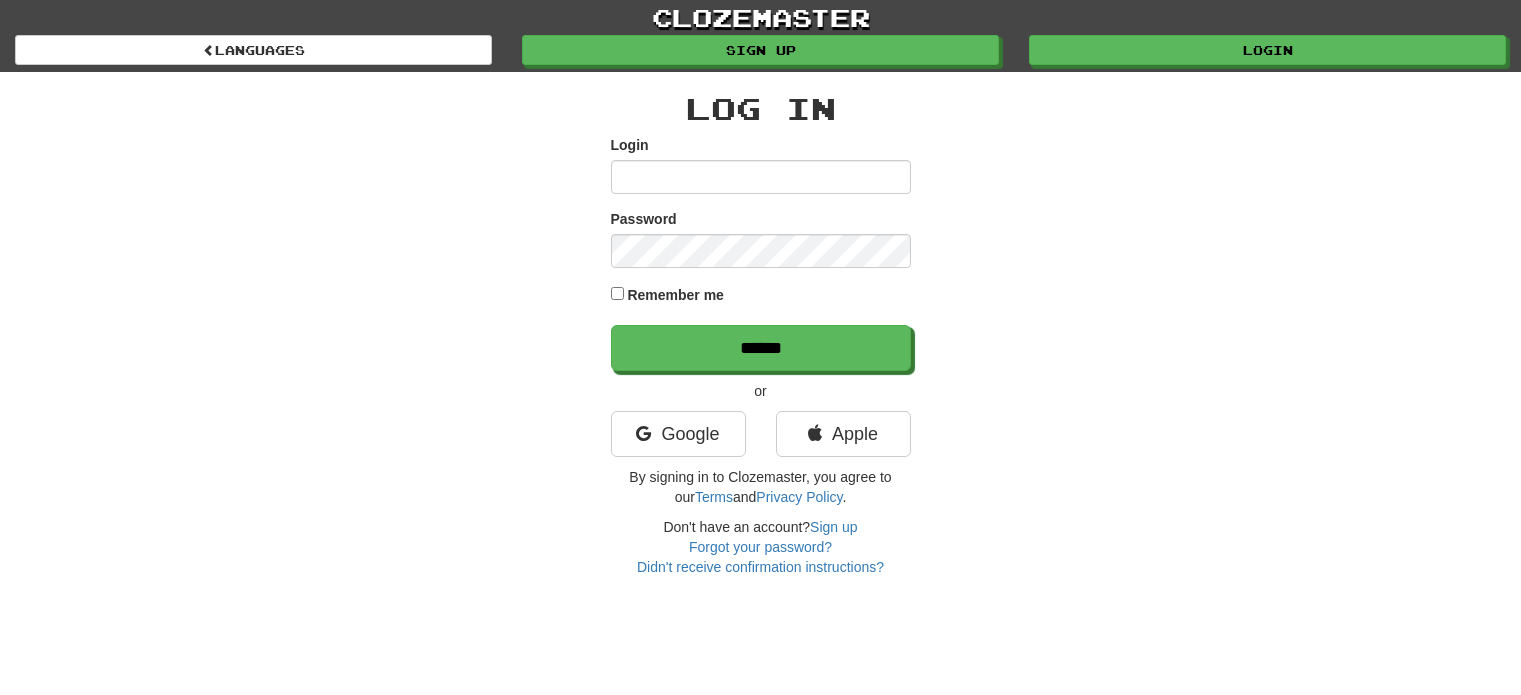 scroll, scrollTop: 0, scrollLeft: 0, axis: both 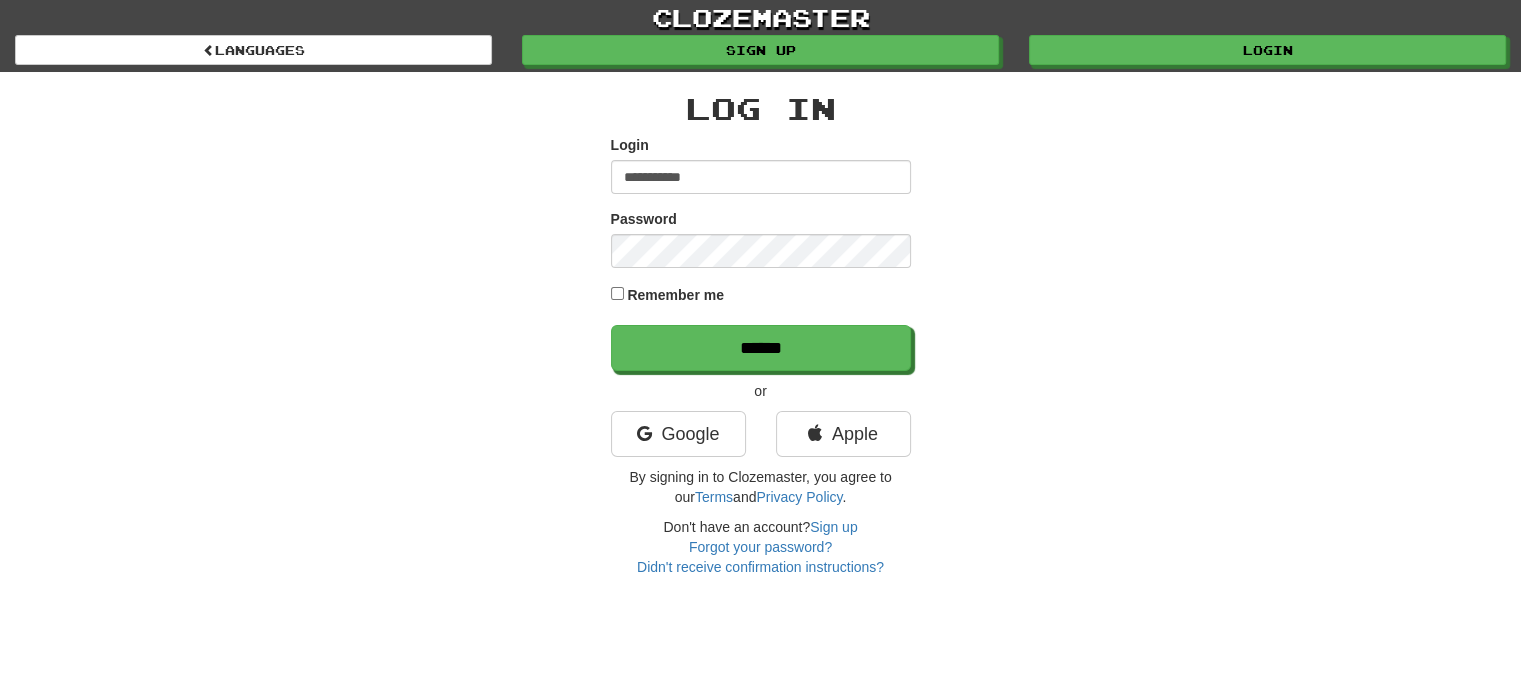 click on "Password" at bounding box center (761, 238) 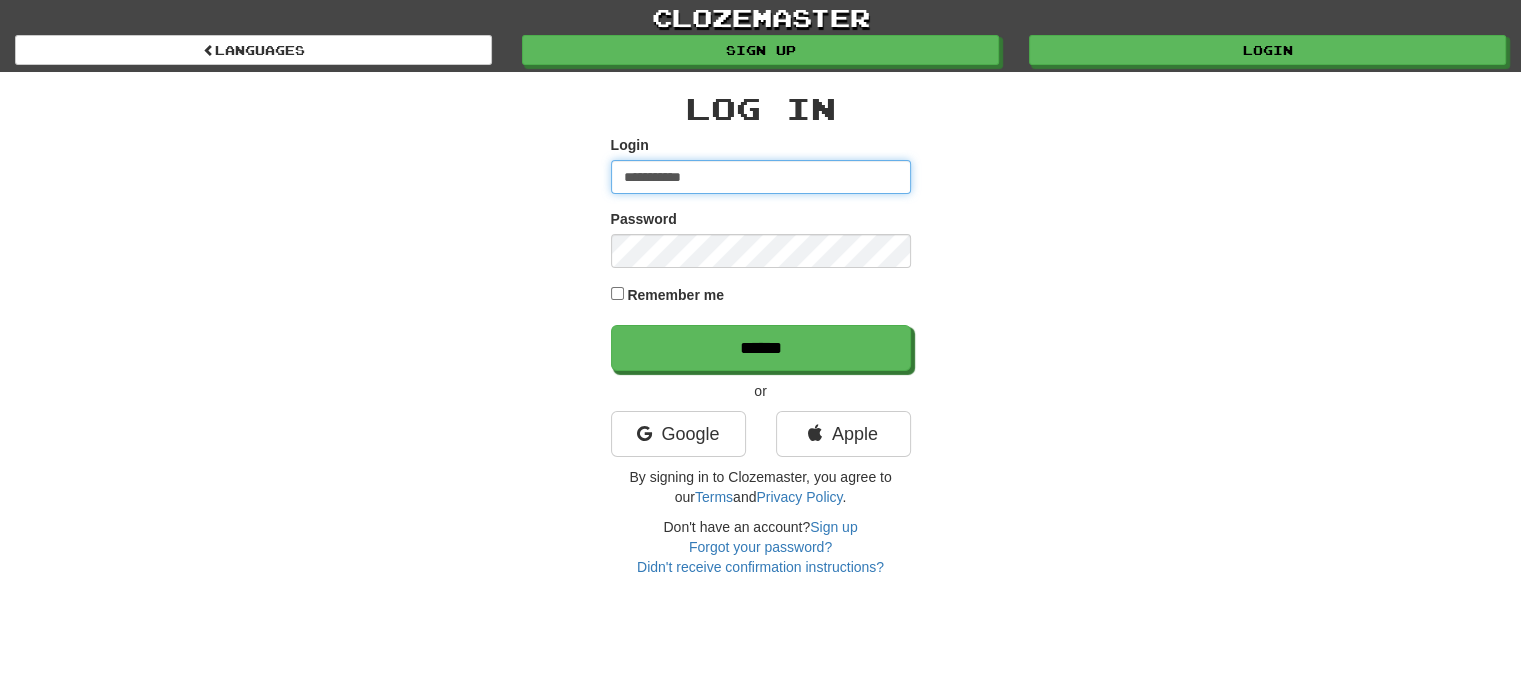 click on "**********" at bounding box center [761, 177] 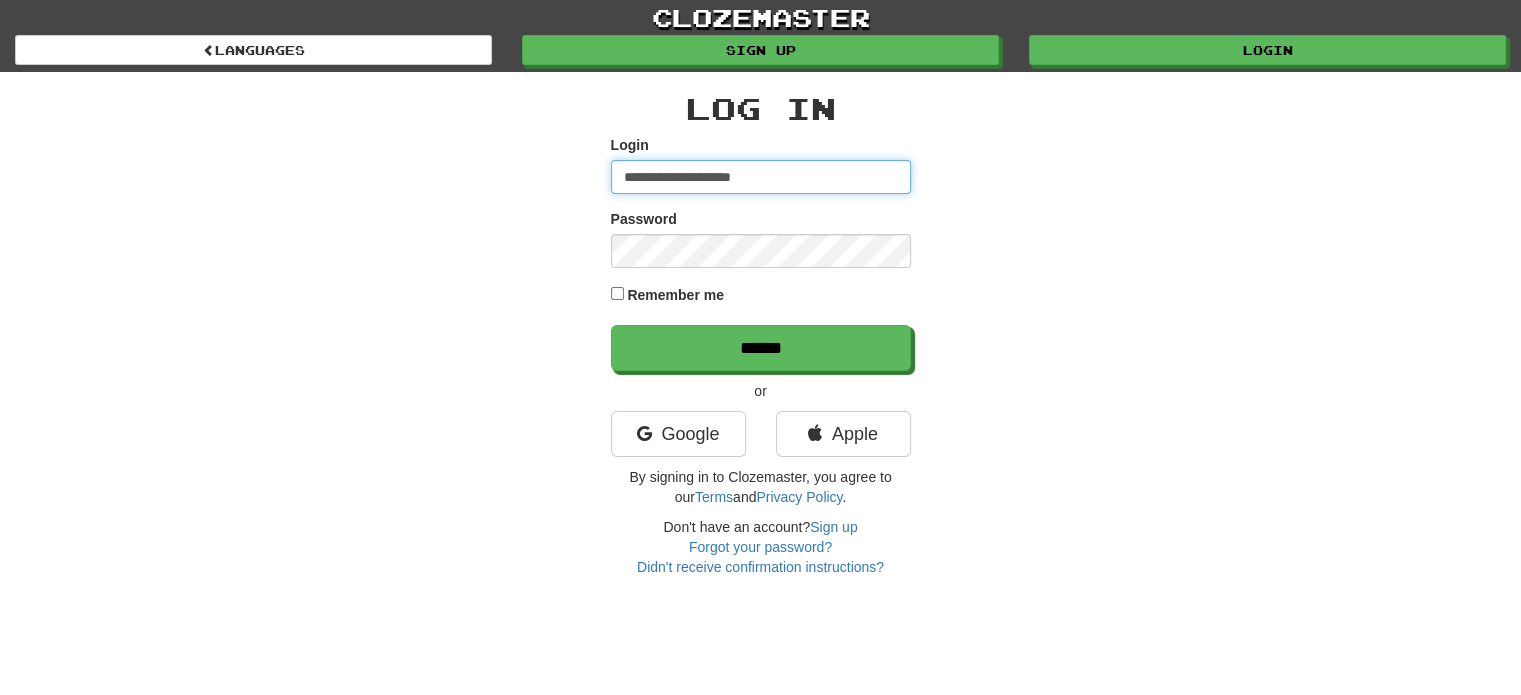 type on "**********" 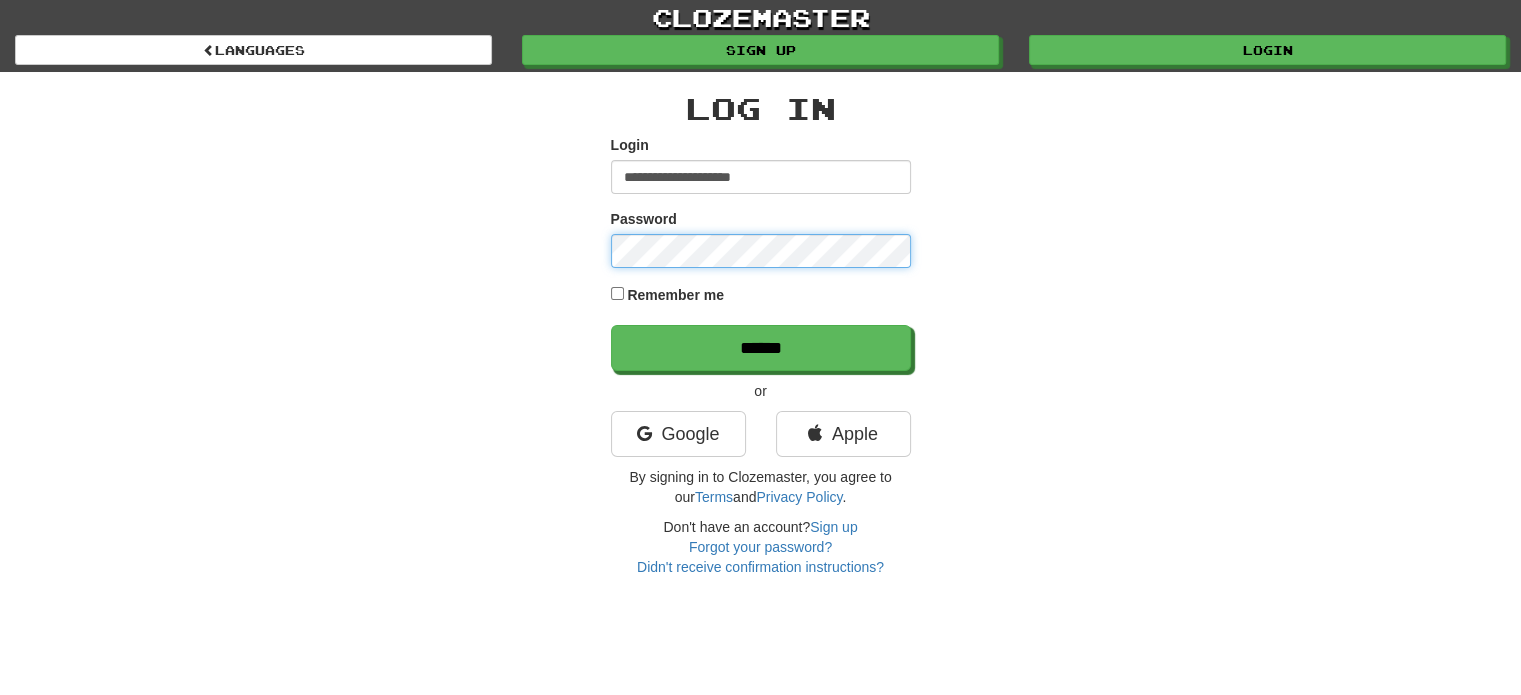 click on "******" at bounding box center [761, 348] 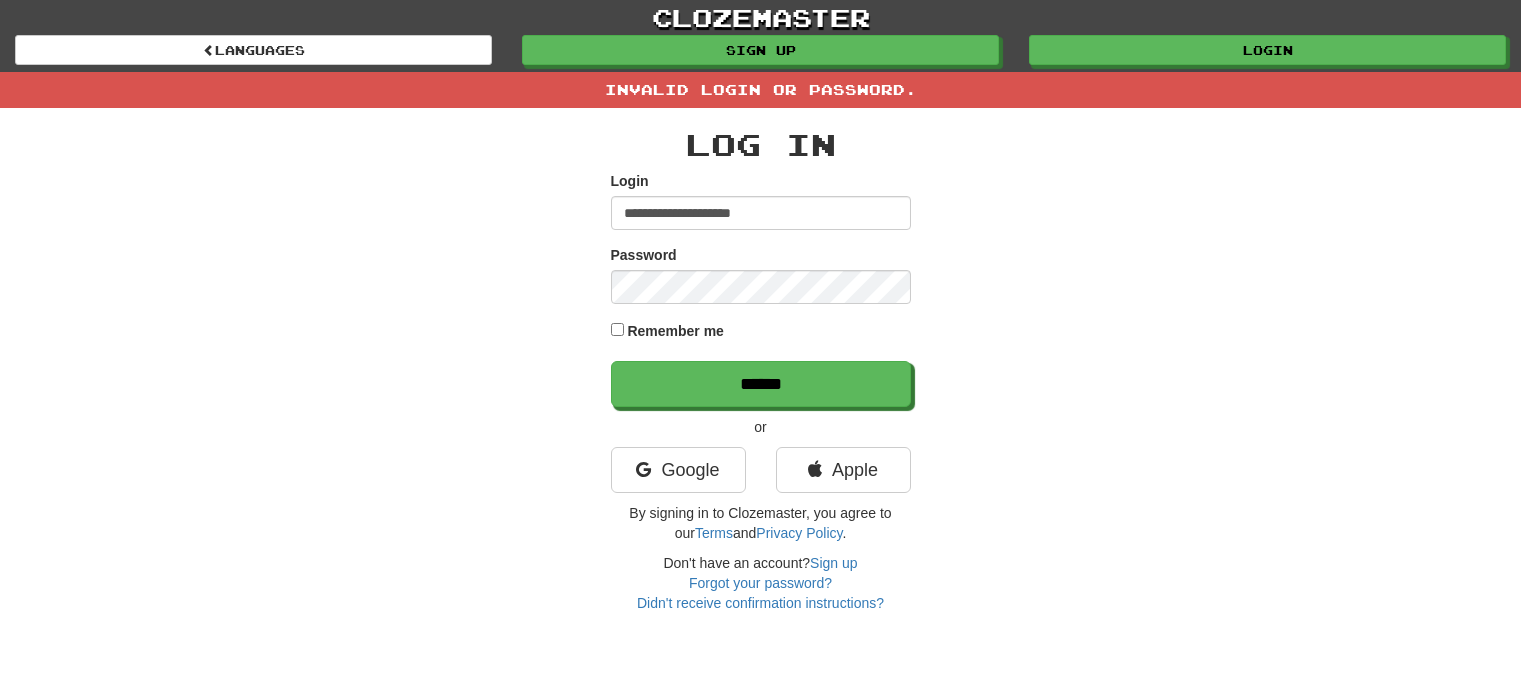 scroll, scrollTop: 0, scrollLeft: 0, axis: both 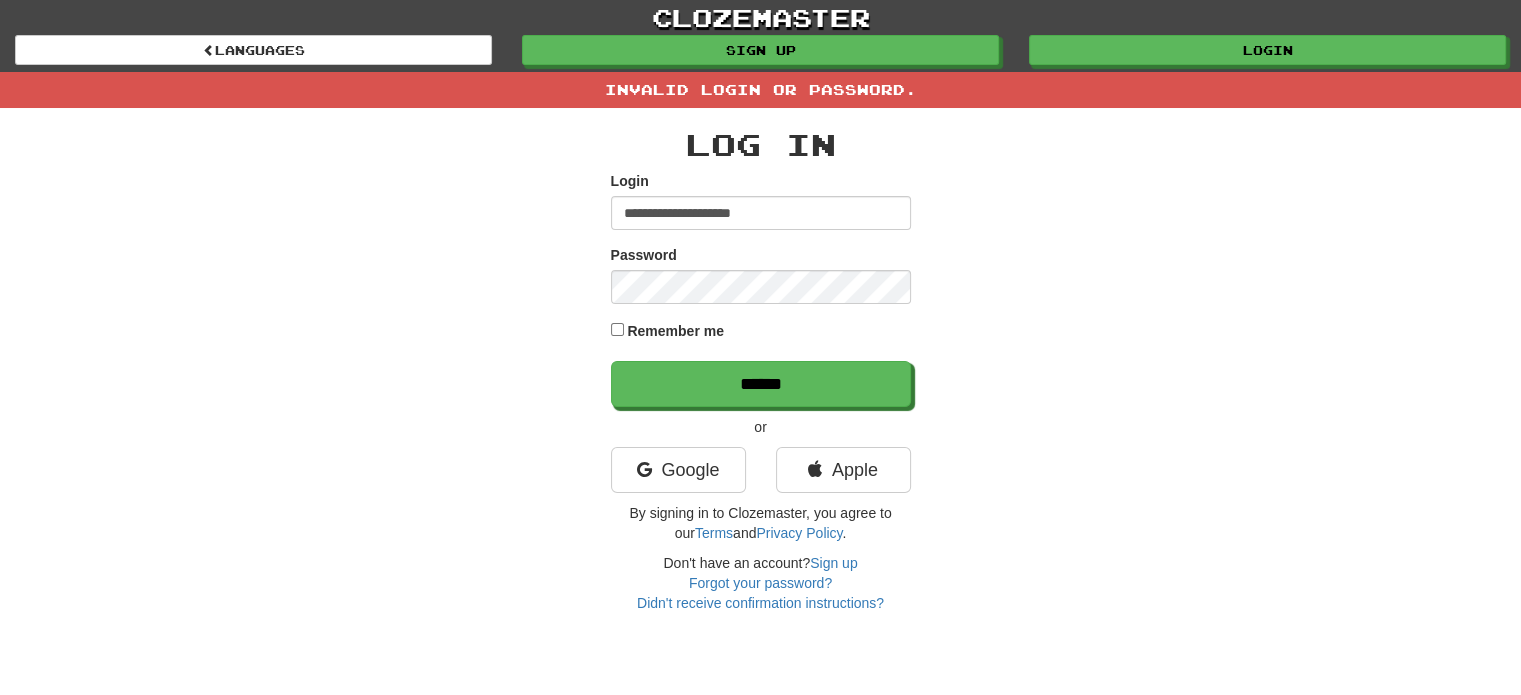 click on "Password" at bounding box center [761, 274] 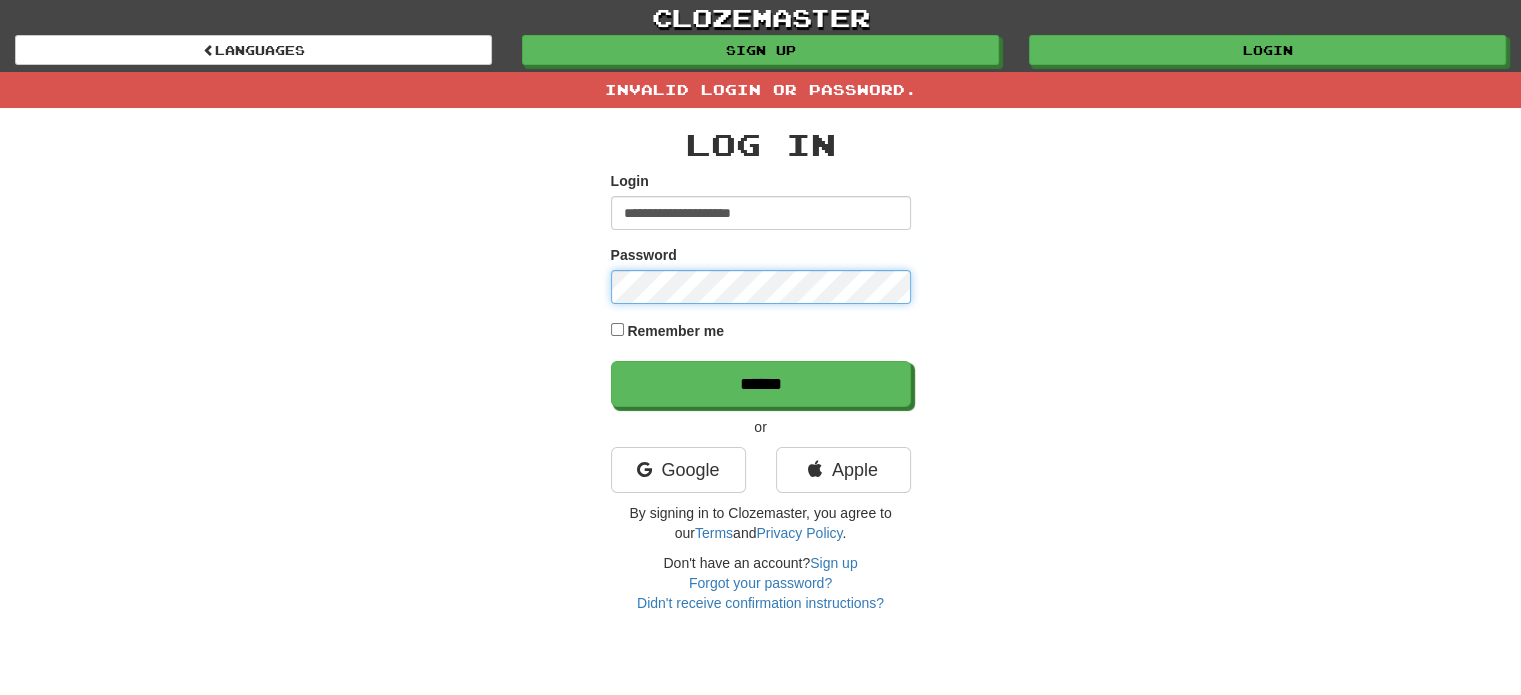 click on "******" at bounding box center [761, 384] 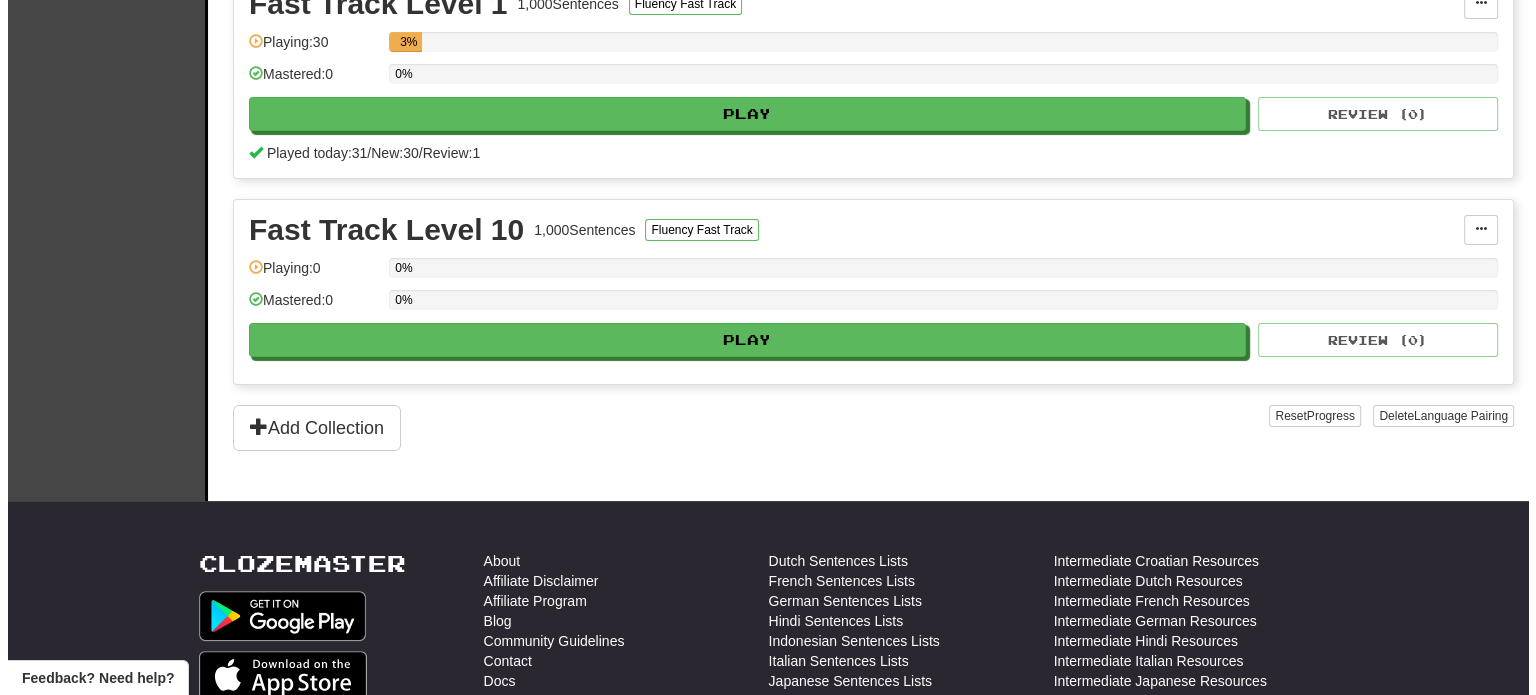 scroll, scrollTop: 479, scrollLeft: 0, axis: vertical 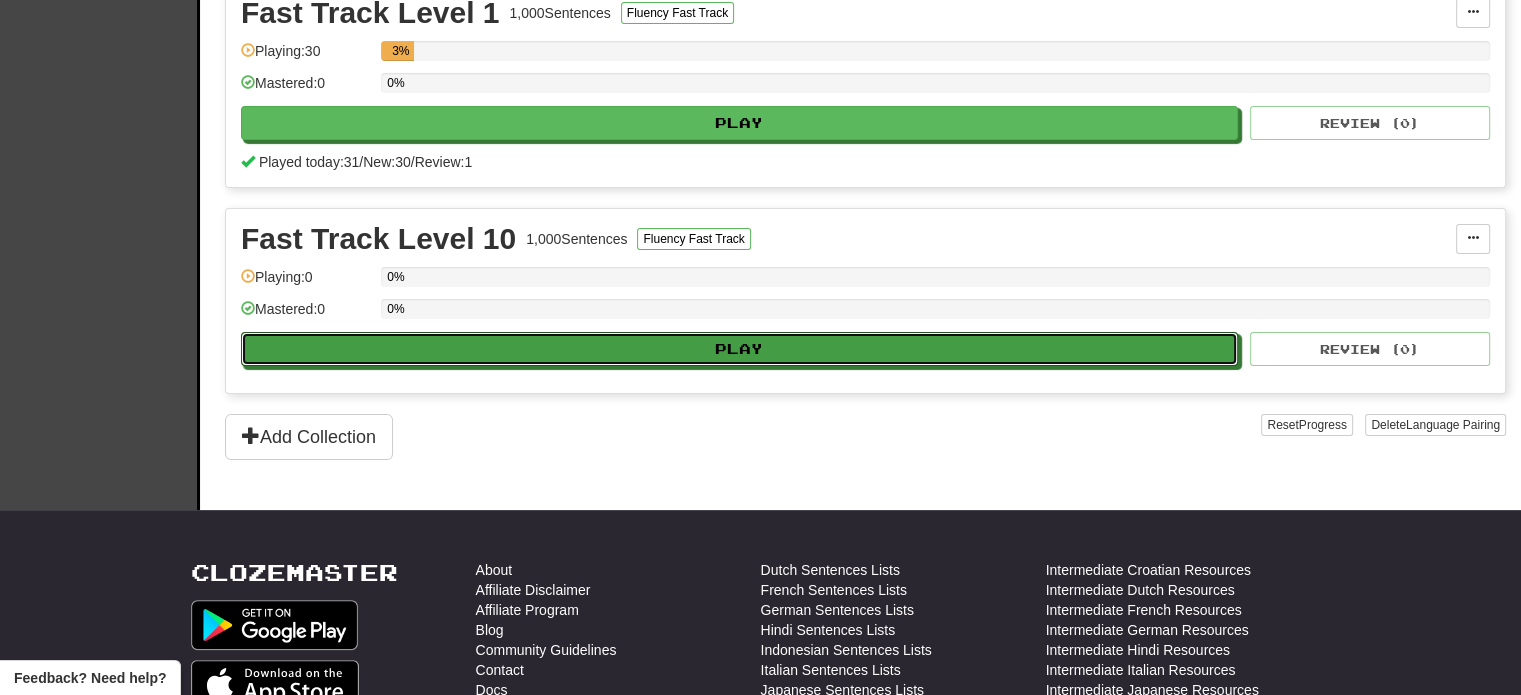 click on "Play" at bounding box center (739, 349) 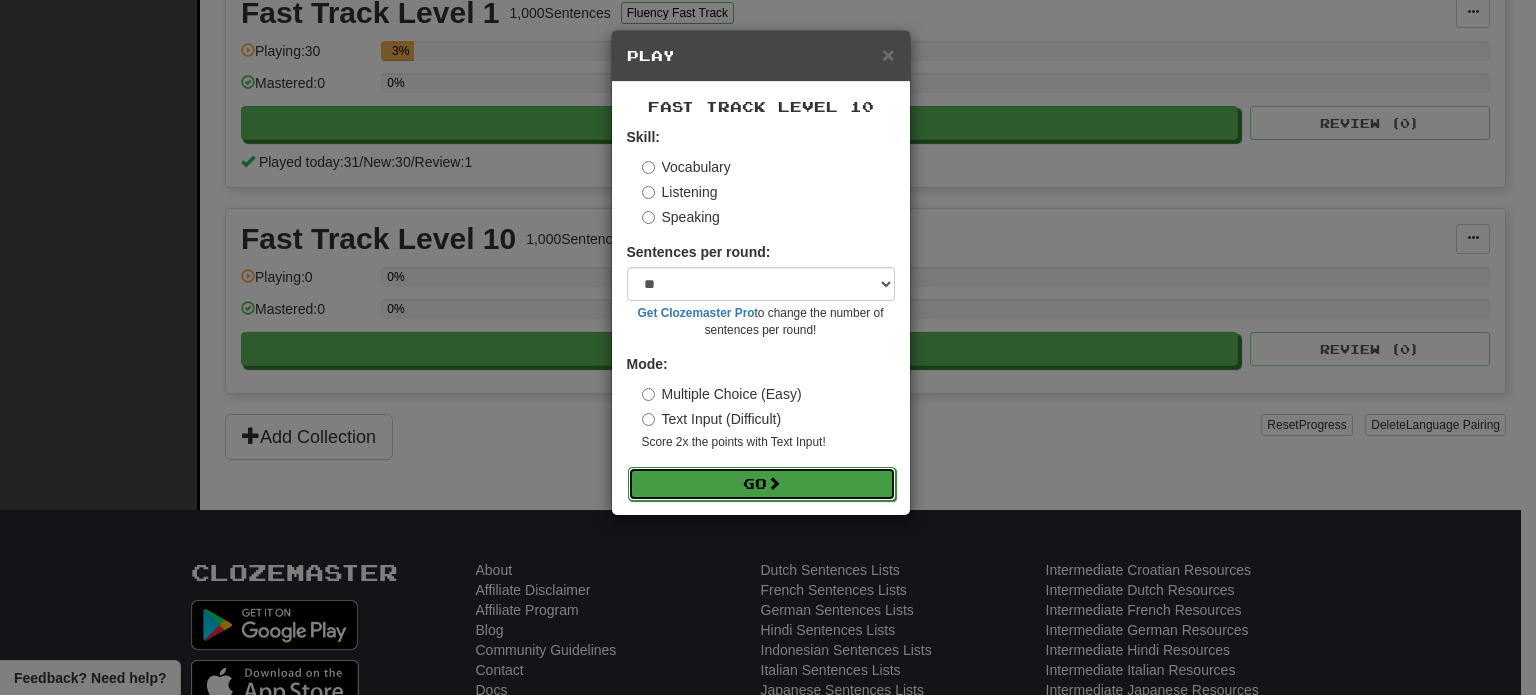 click on "Go" at bounding box center [762, 484] 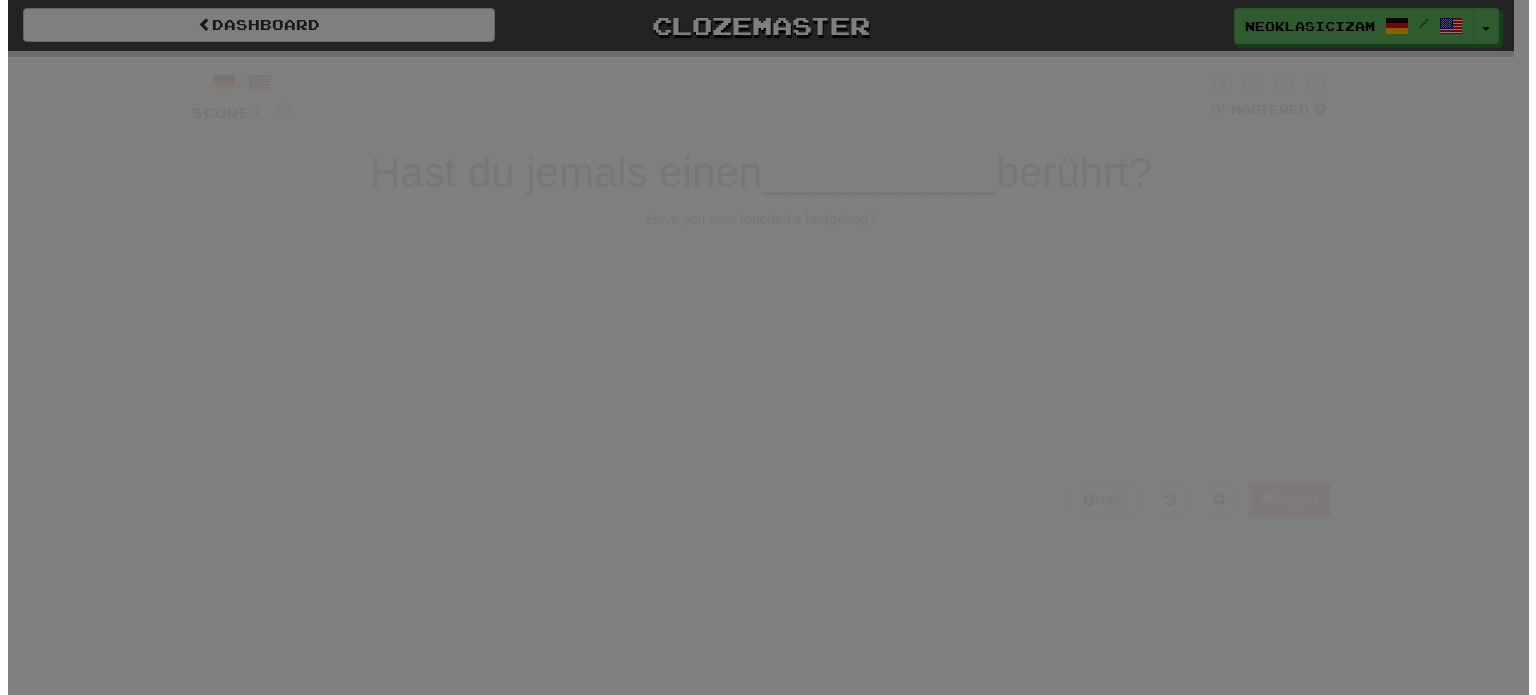 scroll, scrollTop: 0, scrollLeft: 0, axis: both 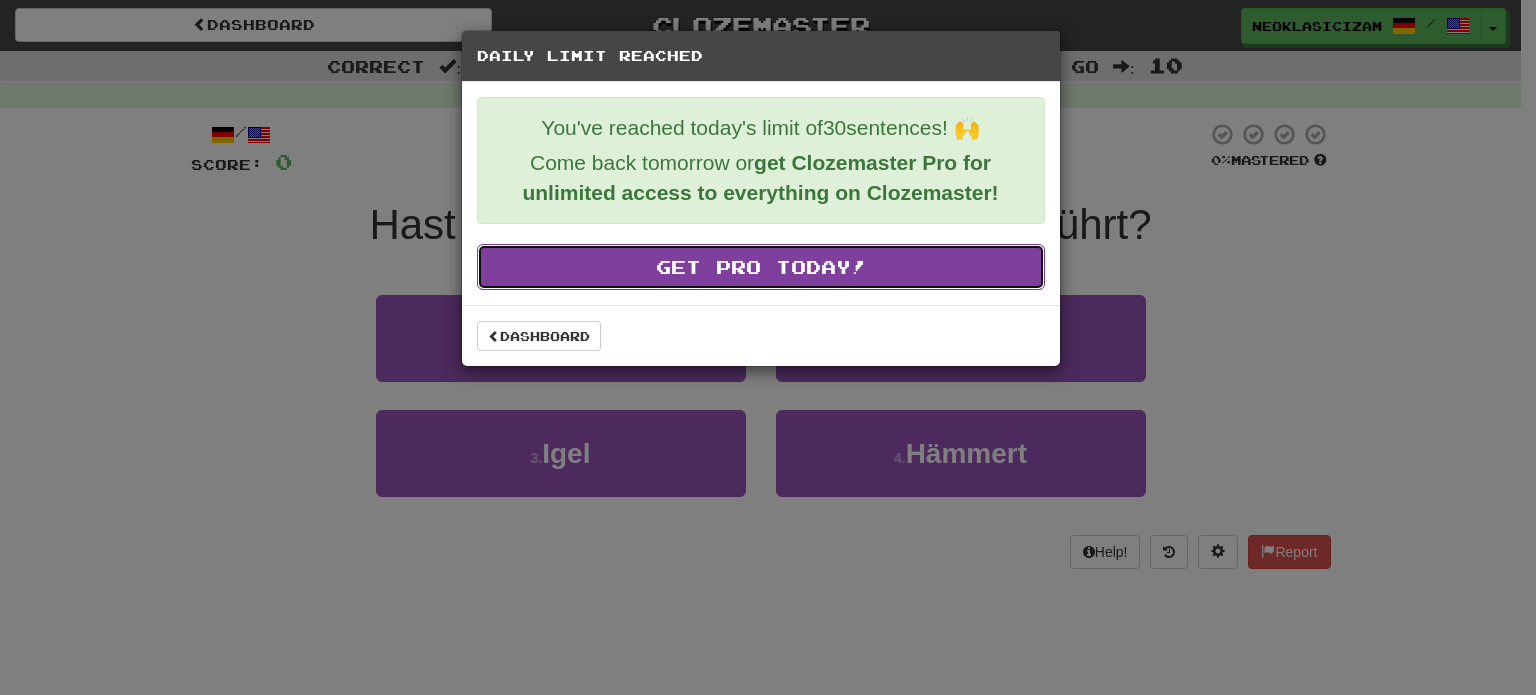 click on "Get Pro Today!" at bounding box center [761, 267] 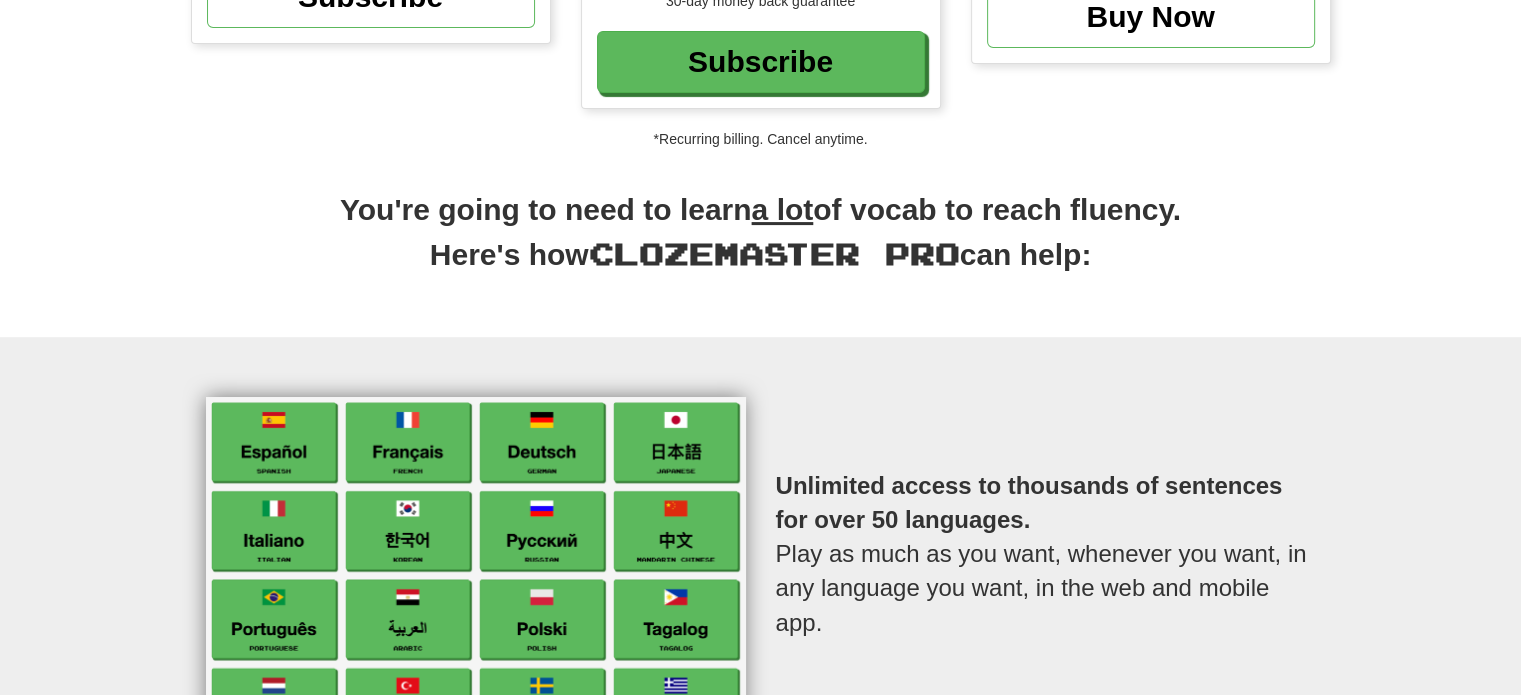 scroll, scrollTop: 0, scrollLeft: 0, axis: both 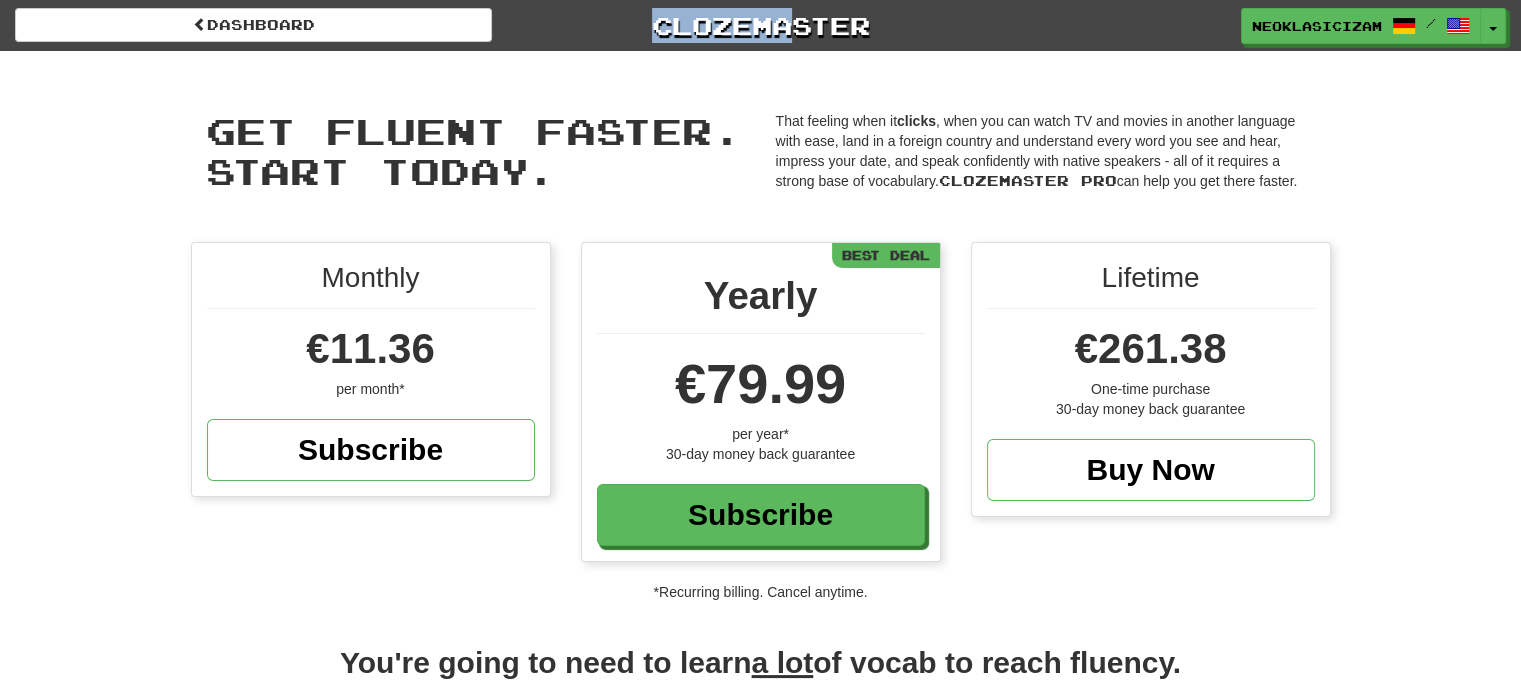 drag, startPoint x: 778, startPoint y: 0, endPoint x: 796, endPoint y: 43, distance: 46.615448 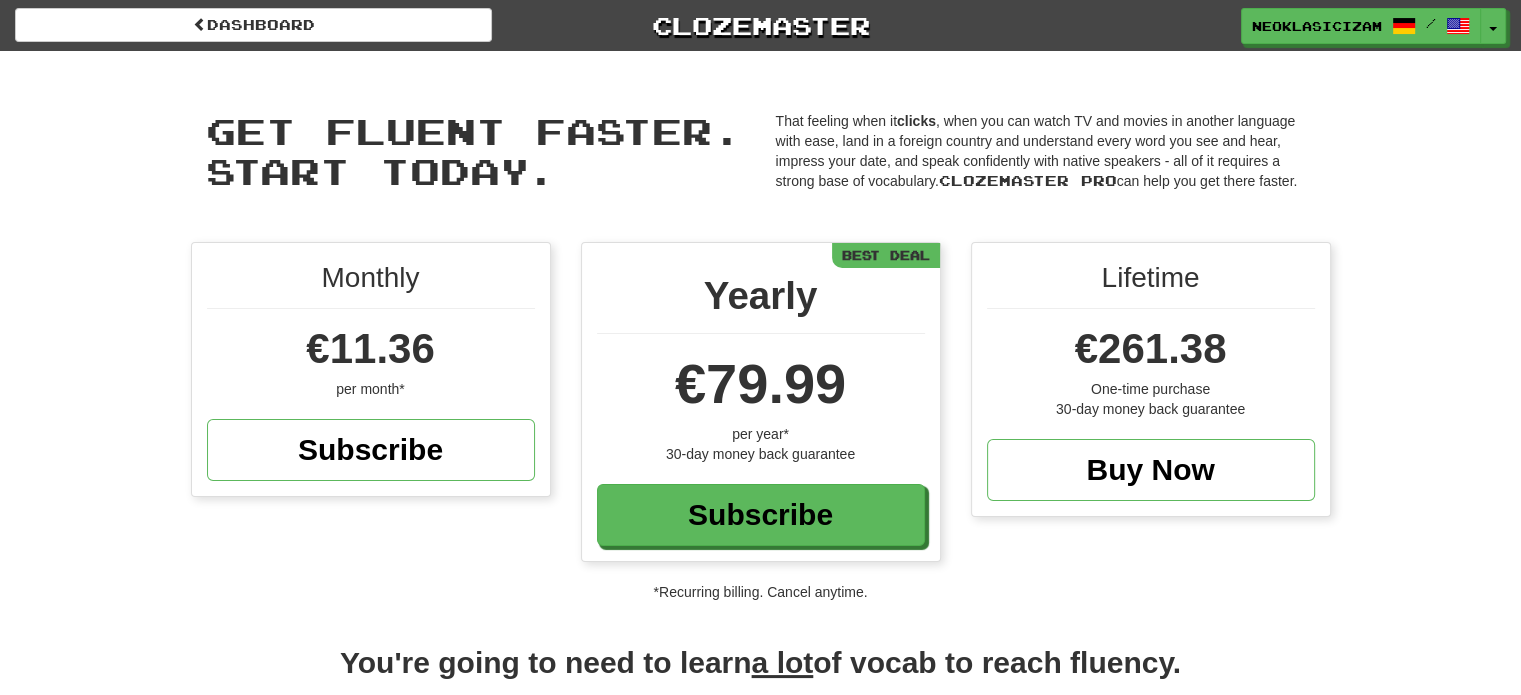 click on "Dashboard
Clozemaster
neoklasicizam
/
Toggle Dropdown
Dashboard
Leaderboard
Activity Feed
Notifications
Profile
Discussions
Deutsch
/
English
Streak:
1
Review:
0
Points Today: 116
Languages
Account
Logout
neoklasicizam
/
Toggle Dropdown
Dashboard
Leaderboard
Activity Feed
Notifications
Profile
Discussions
Deutsch
/
English
Streak:
1
Review:
0
Points Today: 116
Languages
Account
Logout
clozemaster" at bounding box center (760, 22) 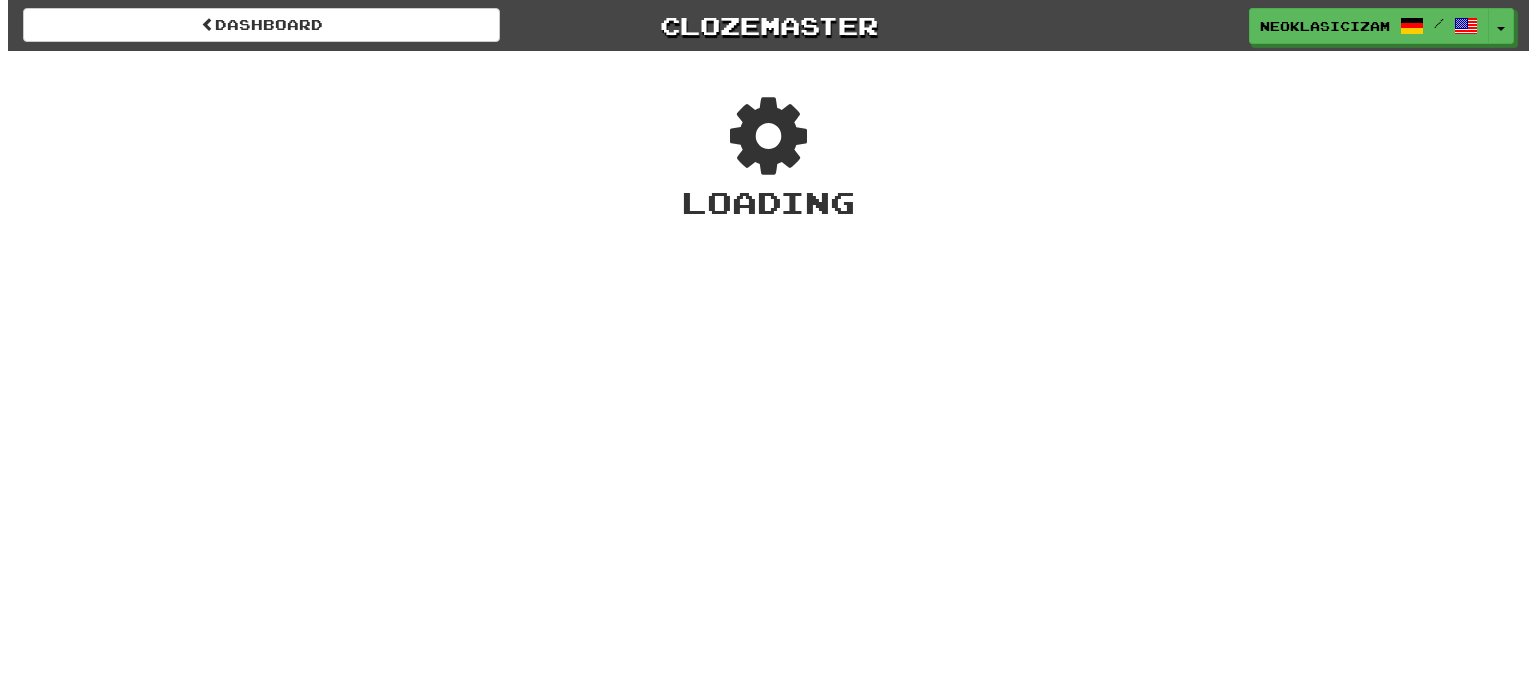 scroll, scrollTop: 0, scrollLeft: 0, axis: both 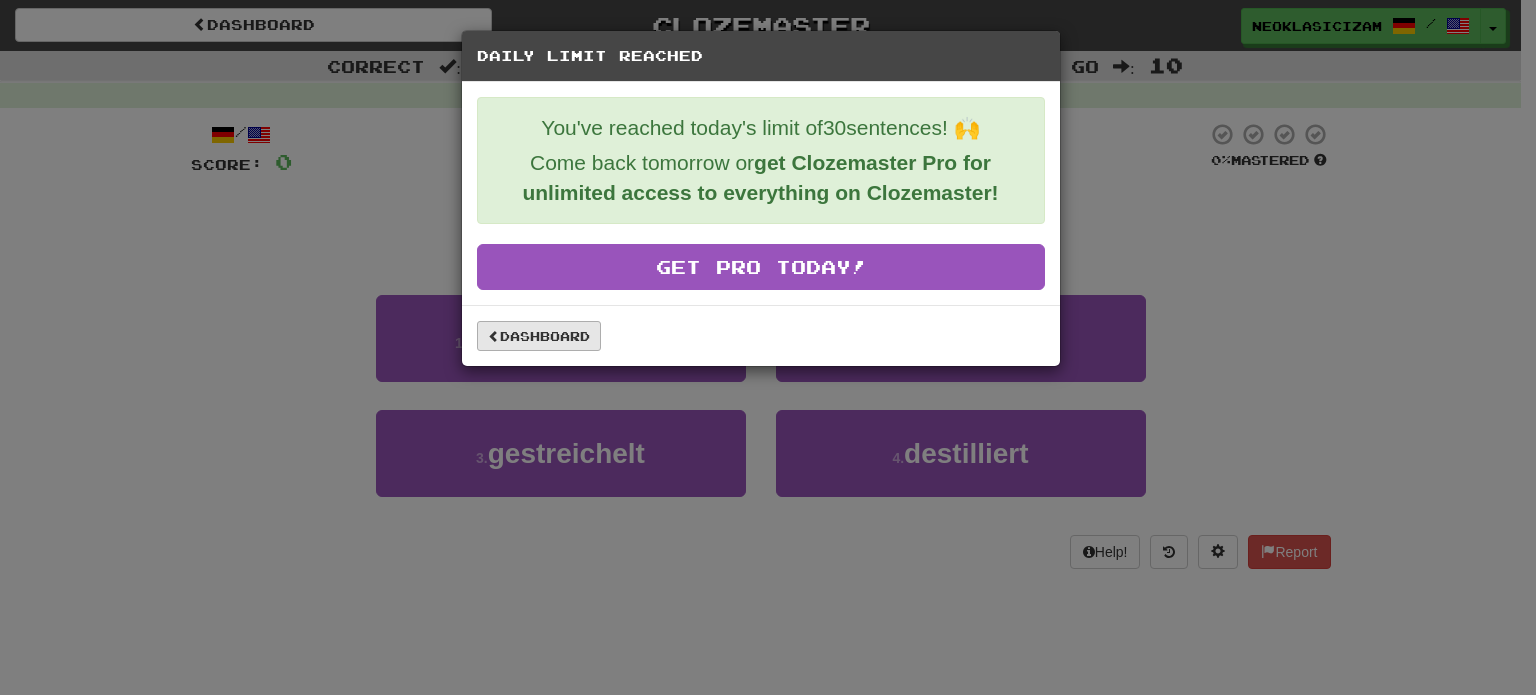 drag, startPoint x: 584, startPoint y: 354, endPoint x: 579, endPoint y: 344, distance: 11.18034 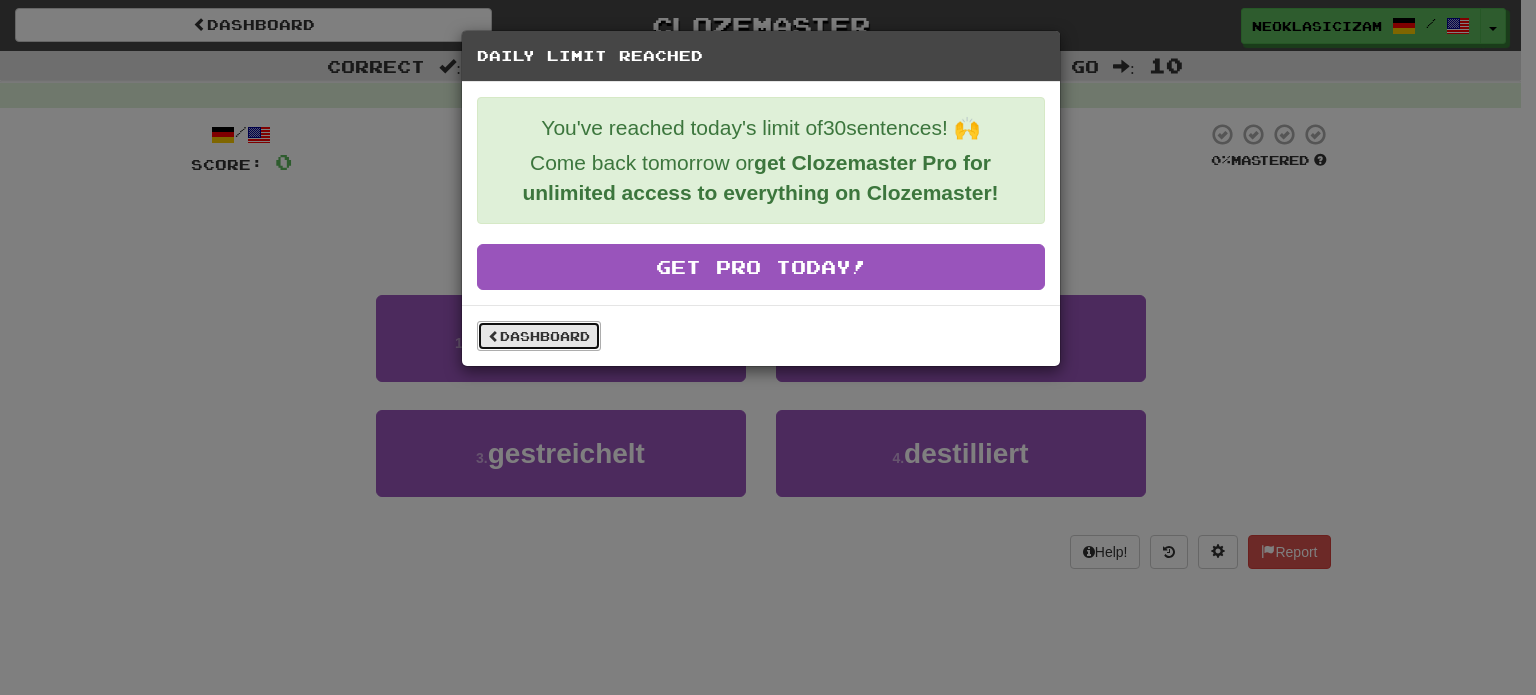 click on "Dashboard" at bounding box center [539, 336] 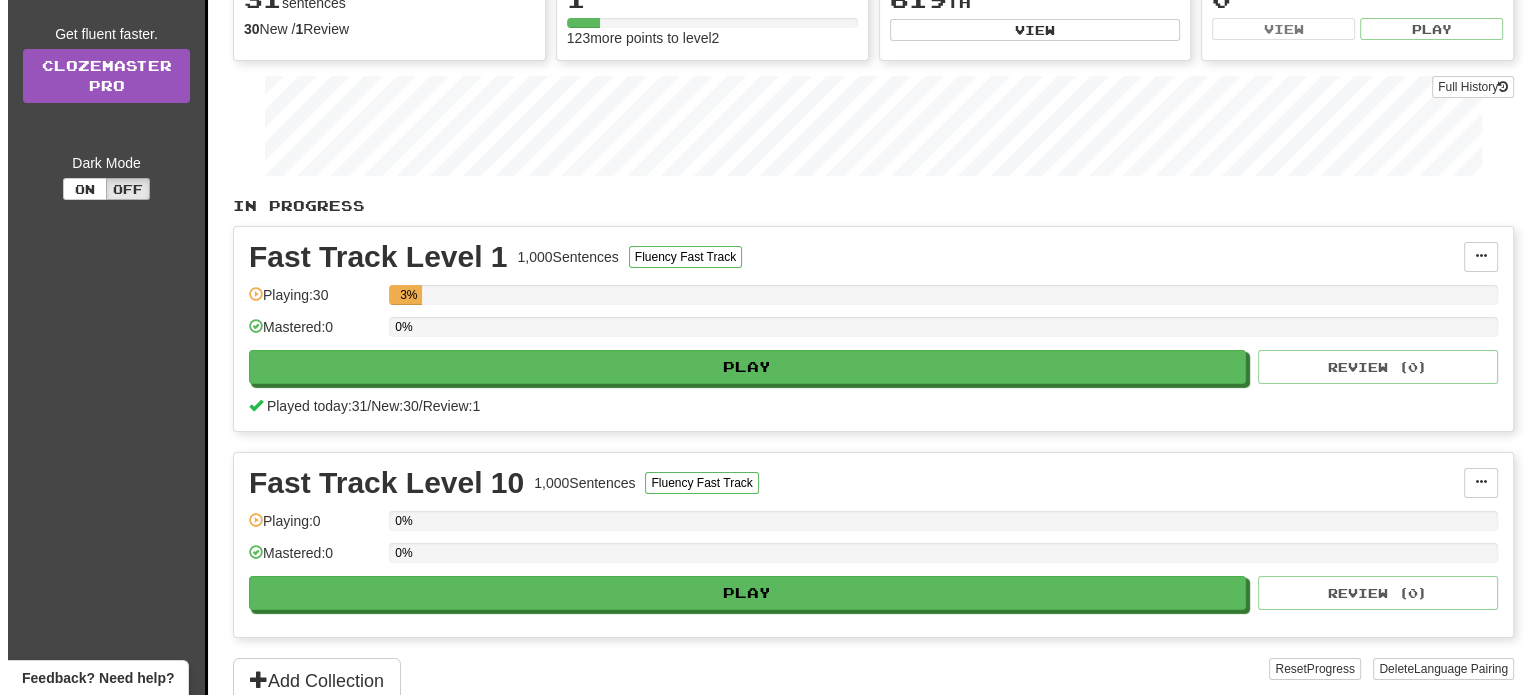 scroll, scrollTop: 248, scrollLeft: 0, axis: vertical 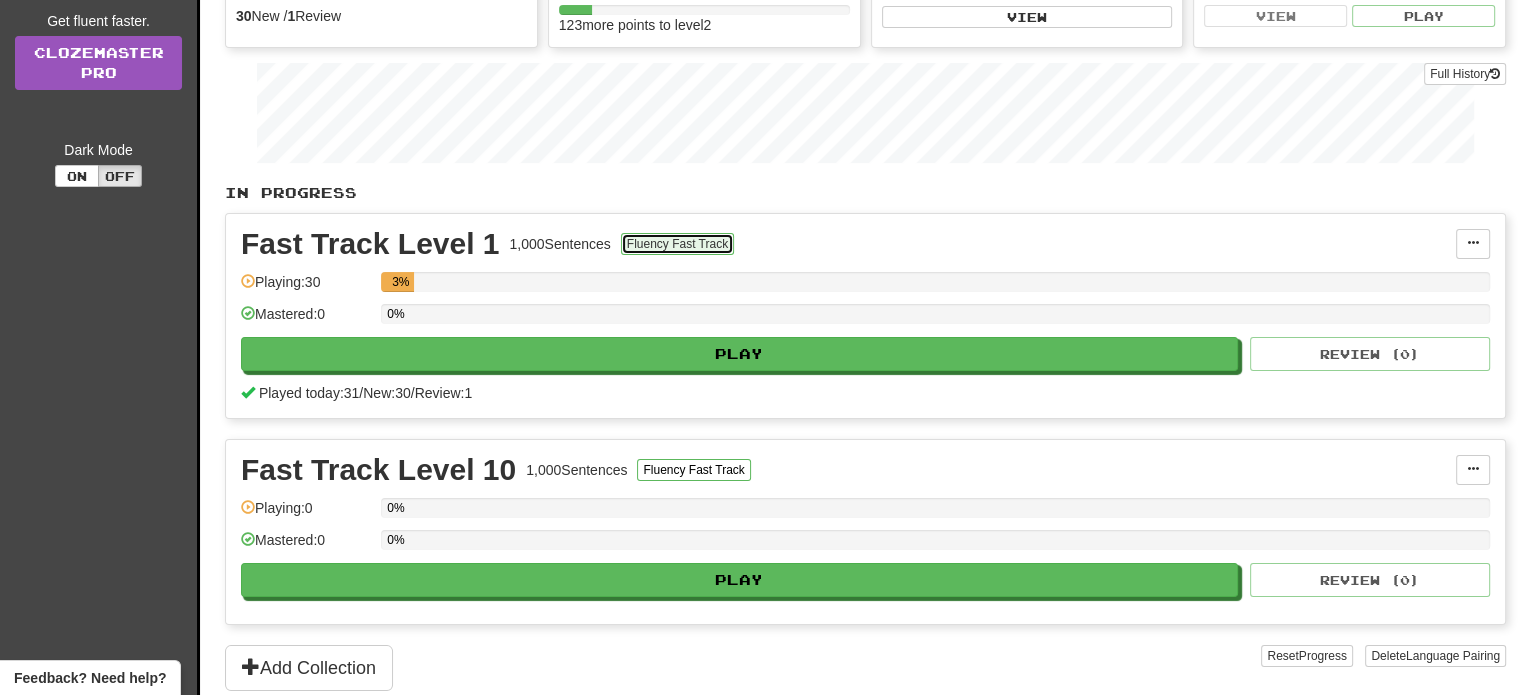 click on "Fluency Fast Track" at bounding box center [677, 244] 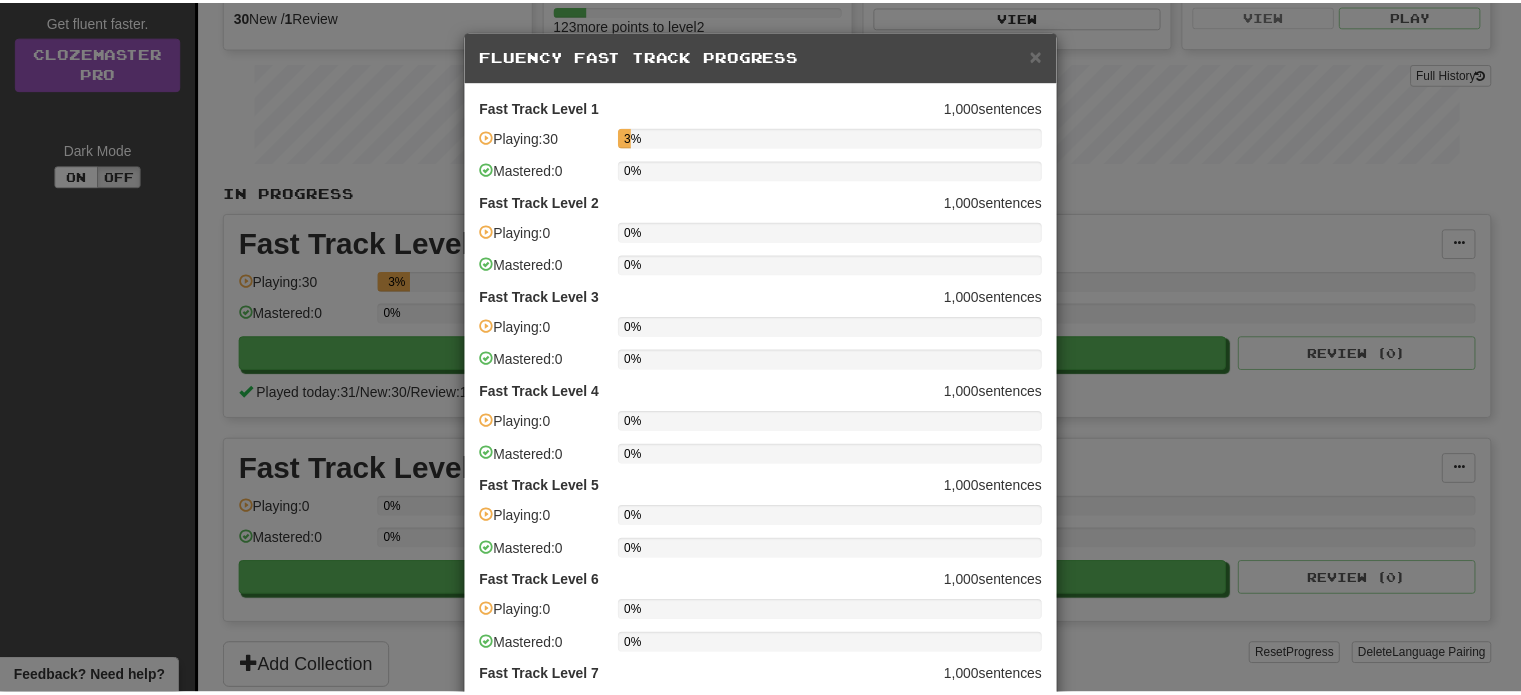 scroll, scrollTop: 216, scrollLeft: 0, axis: vertical 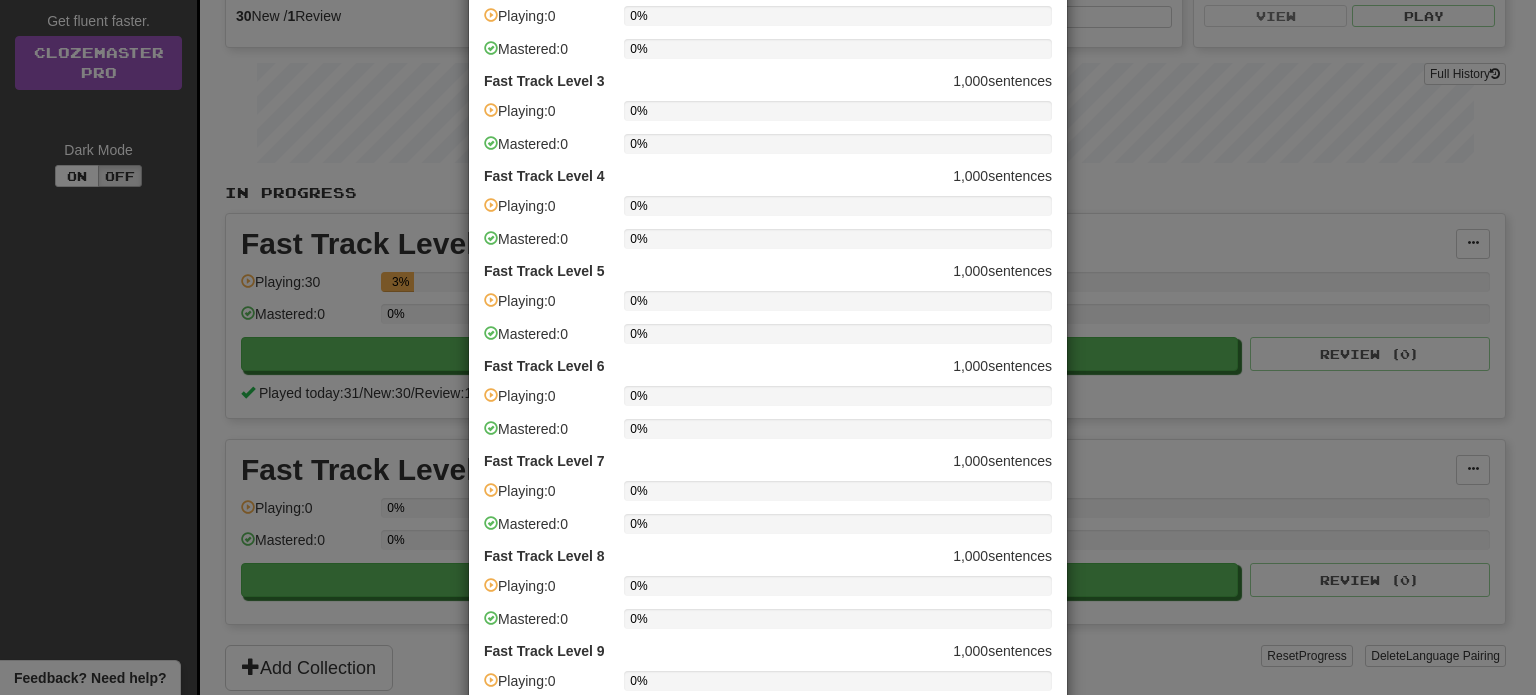click on "× Fluency Fast Track Progress Fast Track Level 1   1,000  sentences  Playing:  30 3%  Mastered:  0 0% Fast Track Level 2   1,000  sentences  Playing:  0 0%  Mastered:  0 0% Fast Track Level 3   1,000  sentences  Playing:  0 0%  Mastered:  0 0% Fast Track Level 4   1,000  sentences  Playing:  0 0%  Mastered:  0 0% Fast Track Level 5   1,000  sentences  Playing:  0 0%  Mastered:  0 0% Fast Track Level 6   1,000  sentences  Playing:  0 0%  Mastered:  0 0% Fast Track Level 7   1,000  sentences  Playing:  0 0%  Mastered:  0 0% Fast Track Level 8   1,000  sentences  Playing:  0 0%  Mastered:  0 0% Fast Track Level 9   1,000  sentences  Playing:  0 0%  Mastered:  0 0% Fast Track Level 10   1,000  sentences  Playing:  0 0%  Mastered:  0 0% Go to  Fluency Fast Track   Collections Close" at bounding box center (768, 347) 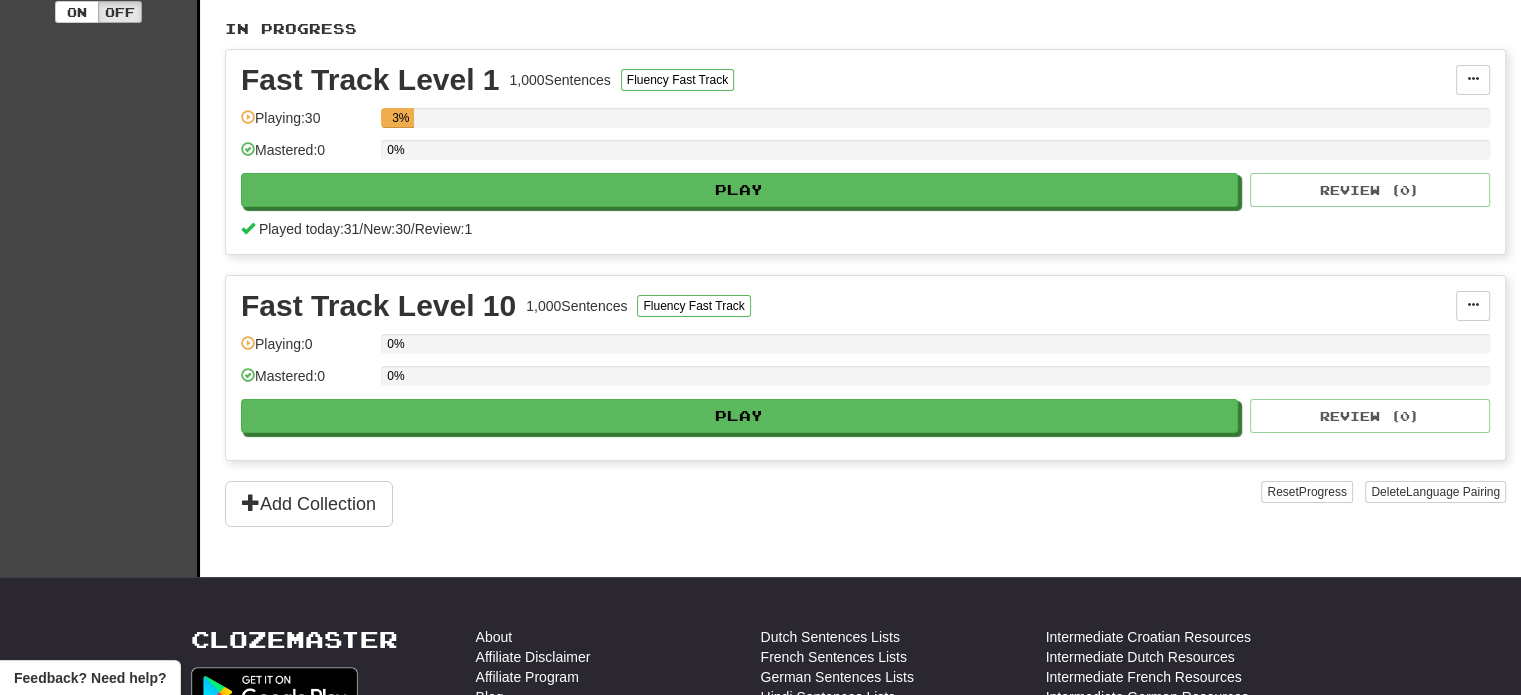 scroll, scrollTop: 415, scrollLeft: 0, axis: vertical 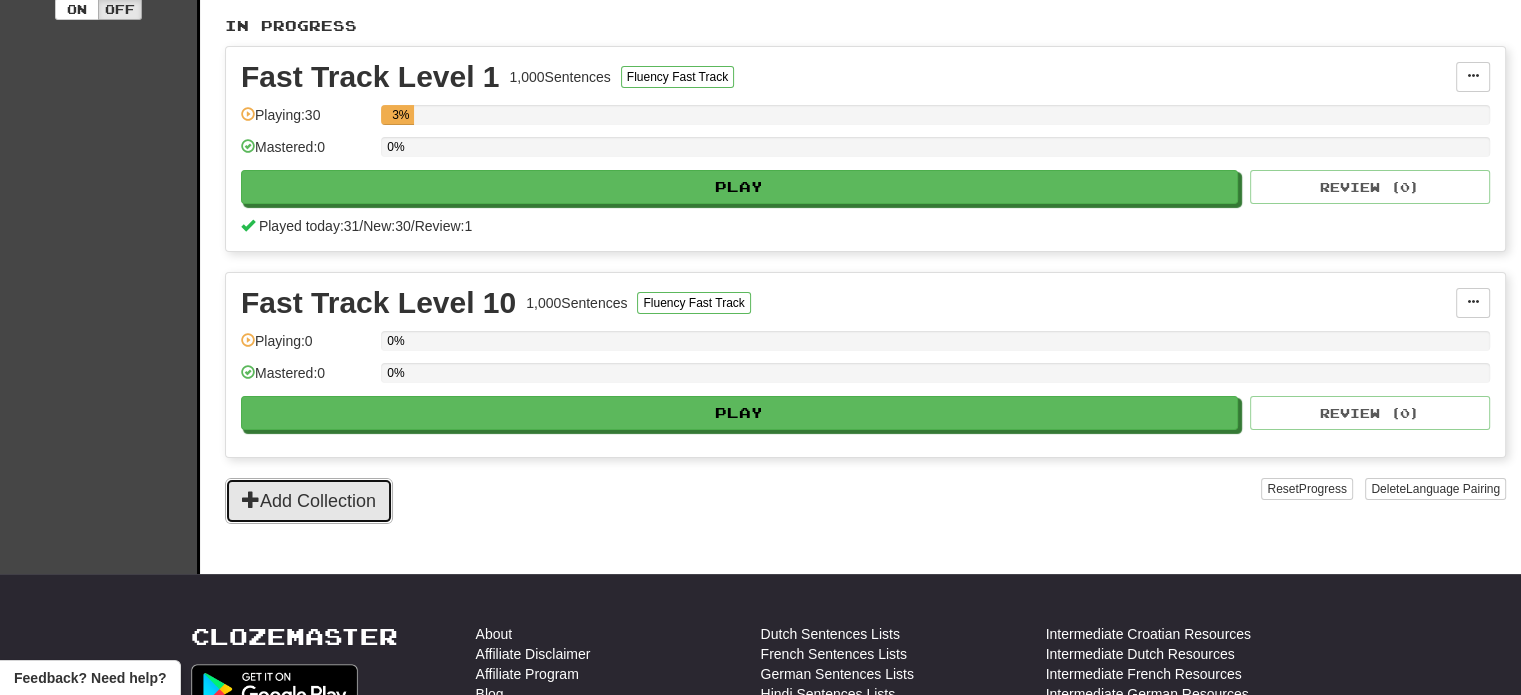 click on "Add Collection" at bounding box center [309, 501] 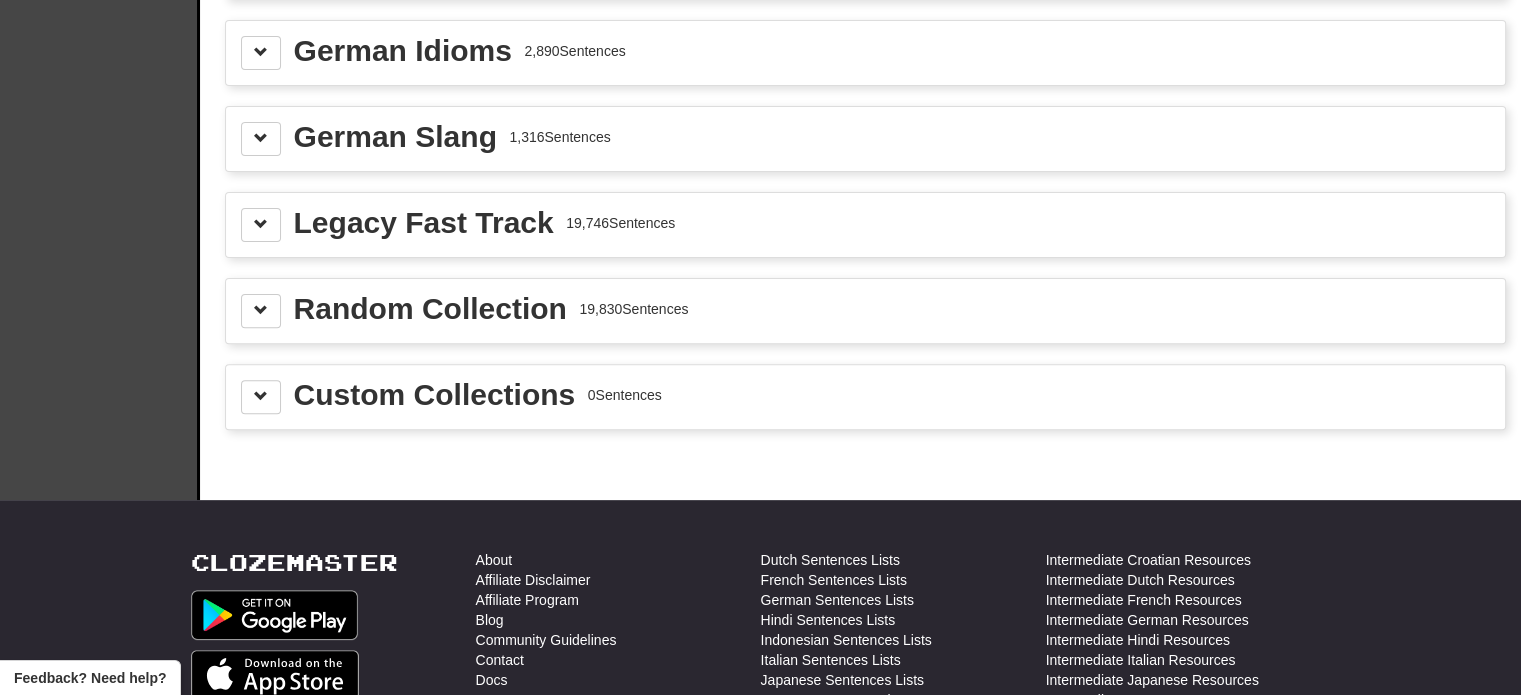 scroll, scrollTop: 0, scrollLeft: 0, axis: both 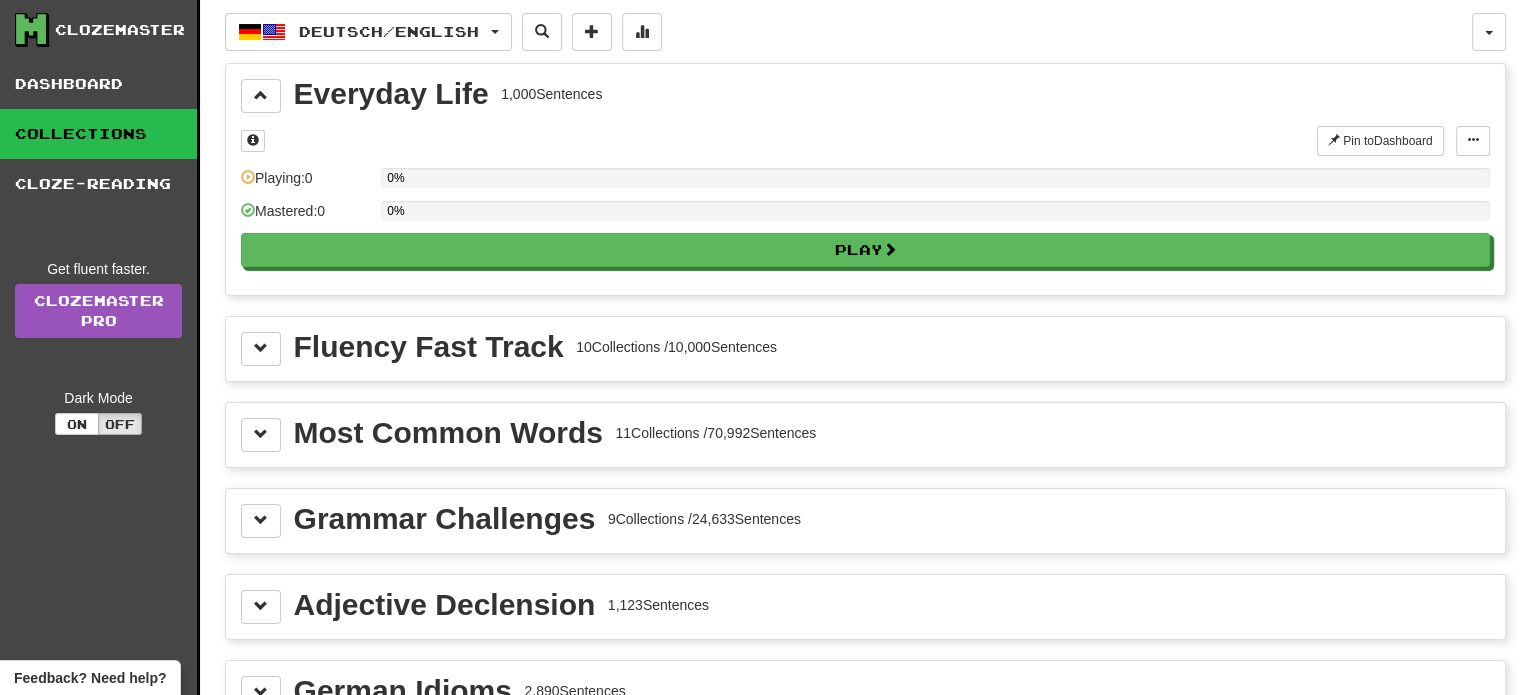 click on "Fluency Fast Track 10  Collections /  10,000  Sentences" at bounding box center [865, 349] 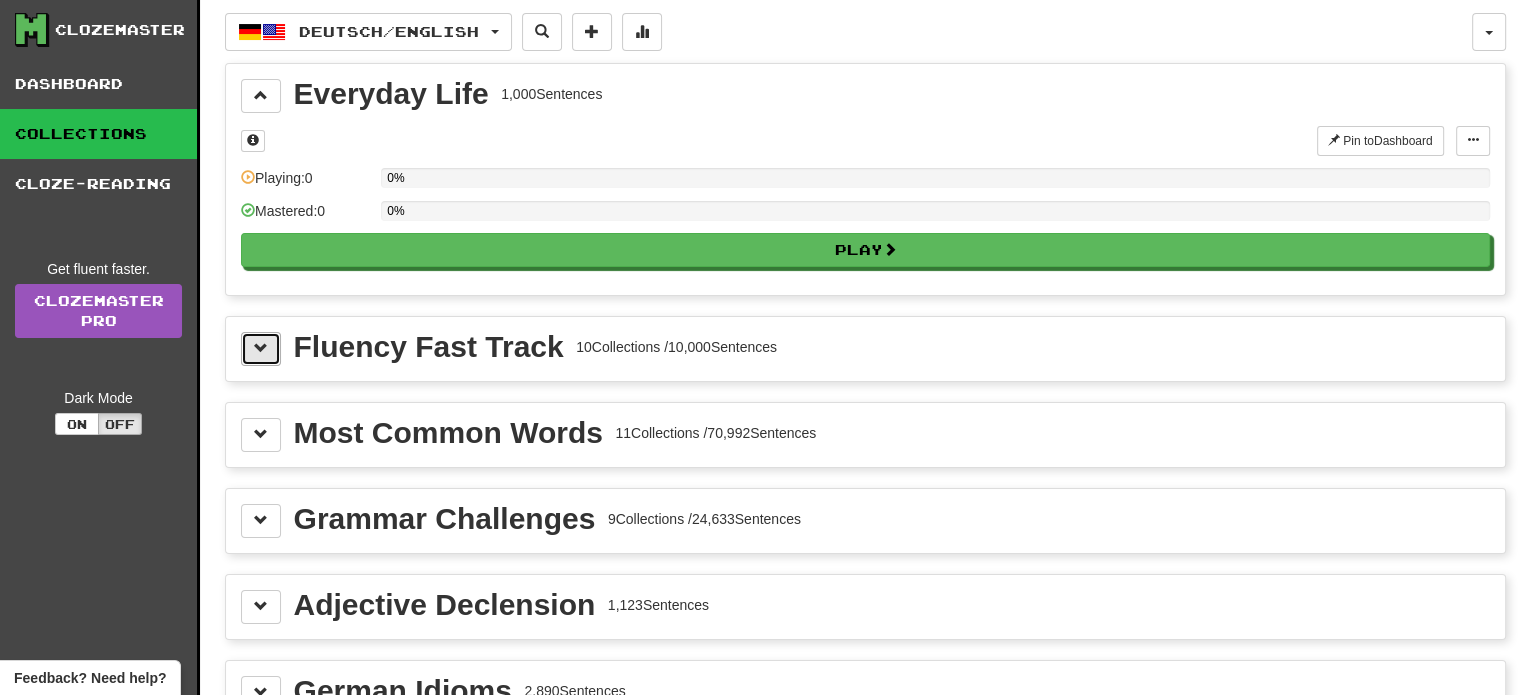 click at bounding box center [261, 349] 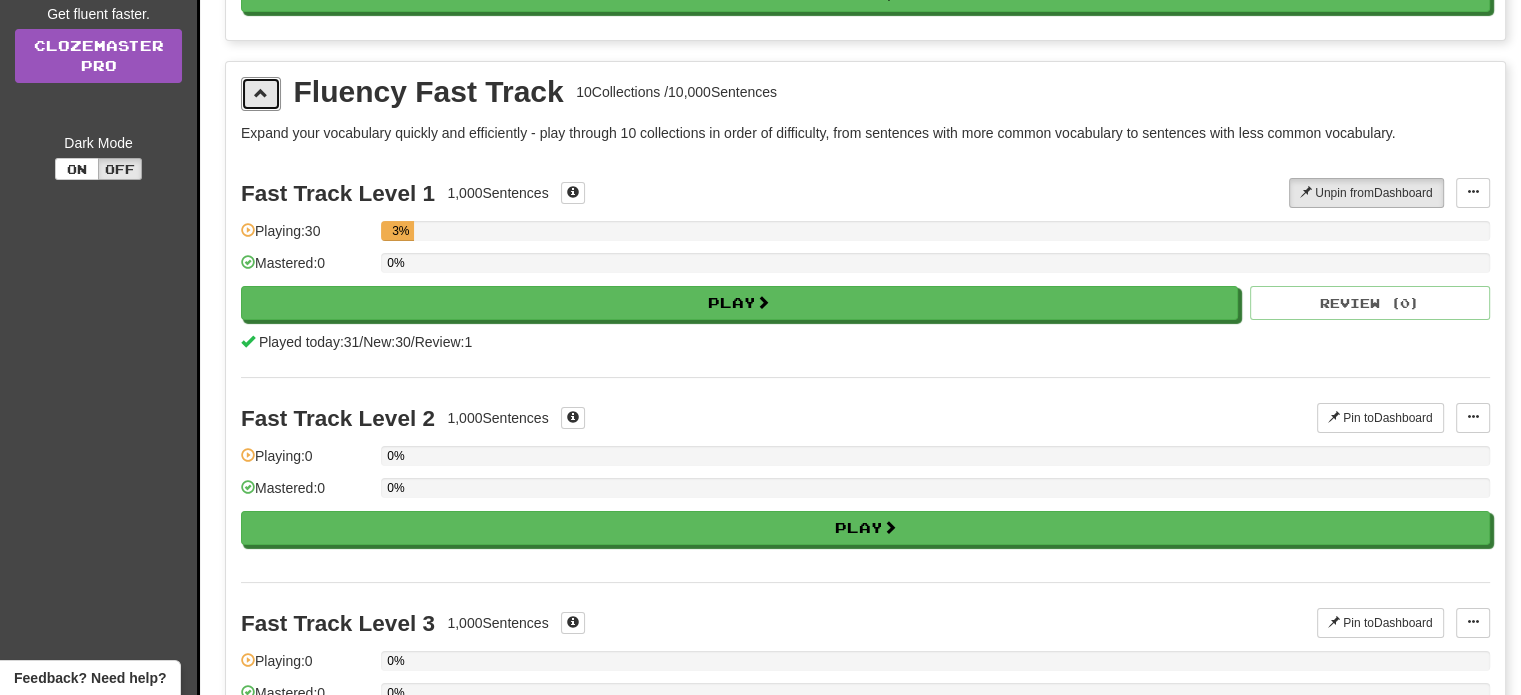 scroll, scrollTop: 216, scrollLeft: 0, axis: vertical 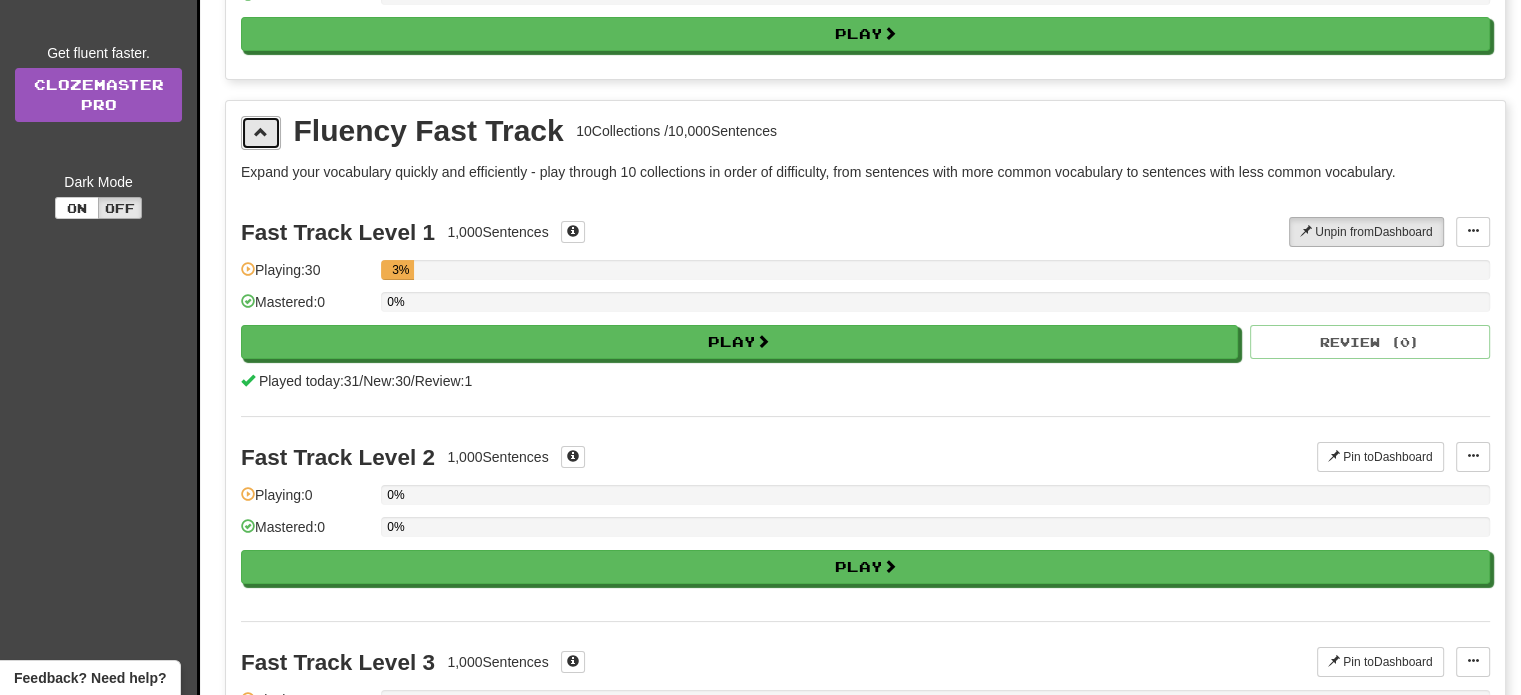 click at bounding box center [261, 133] 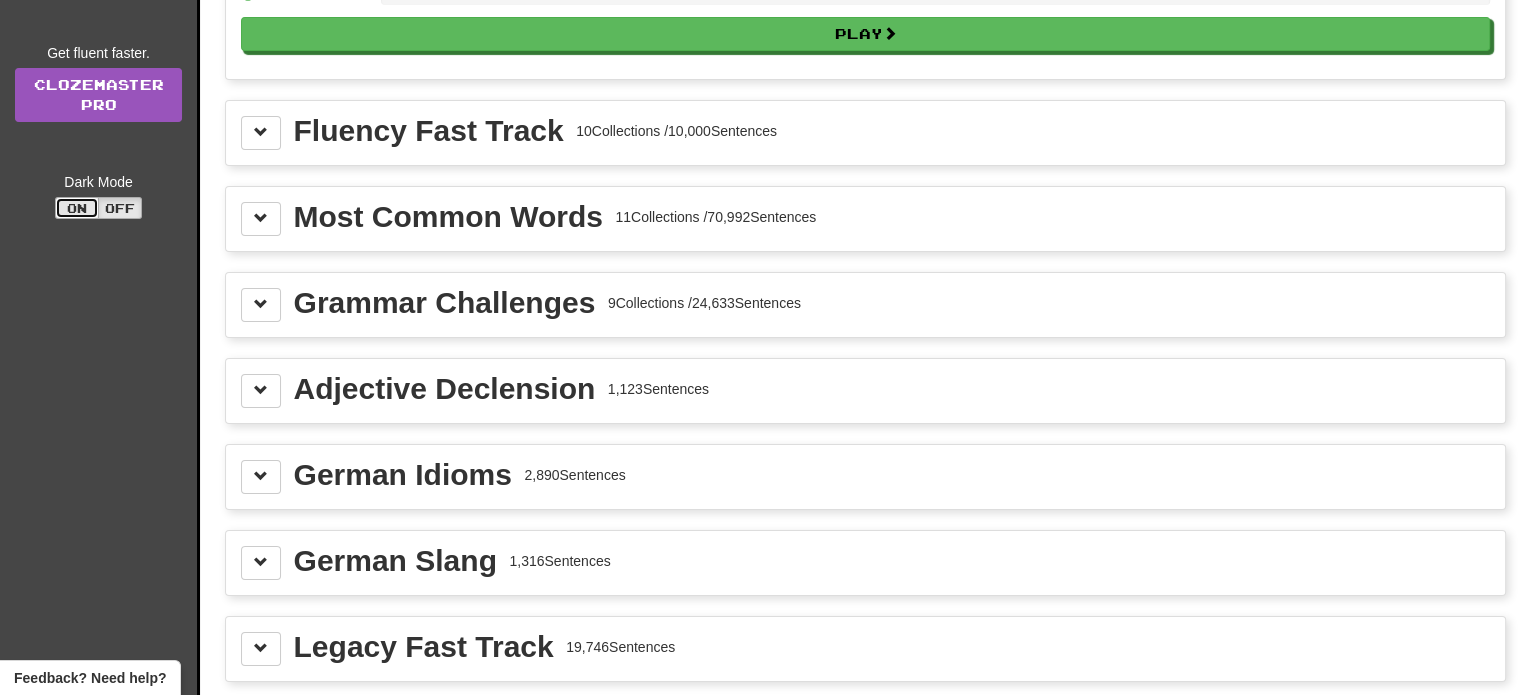 click on "On" at bounding box center (77, 208) 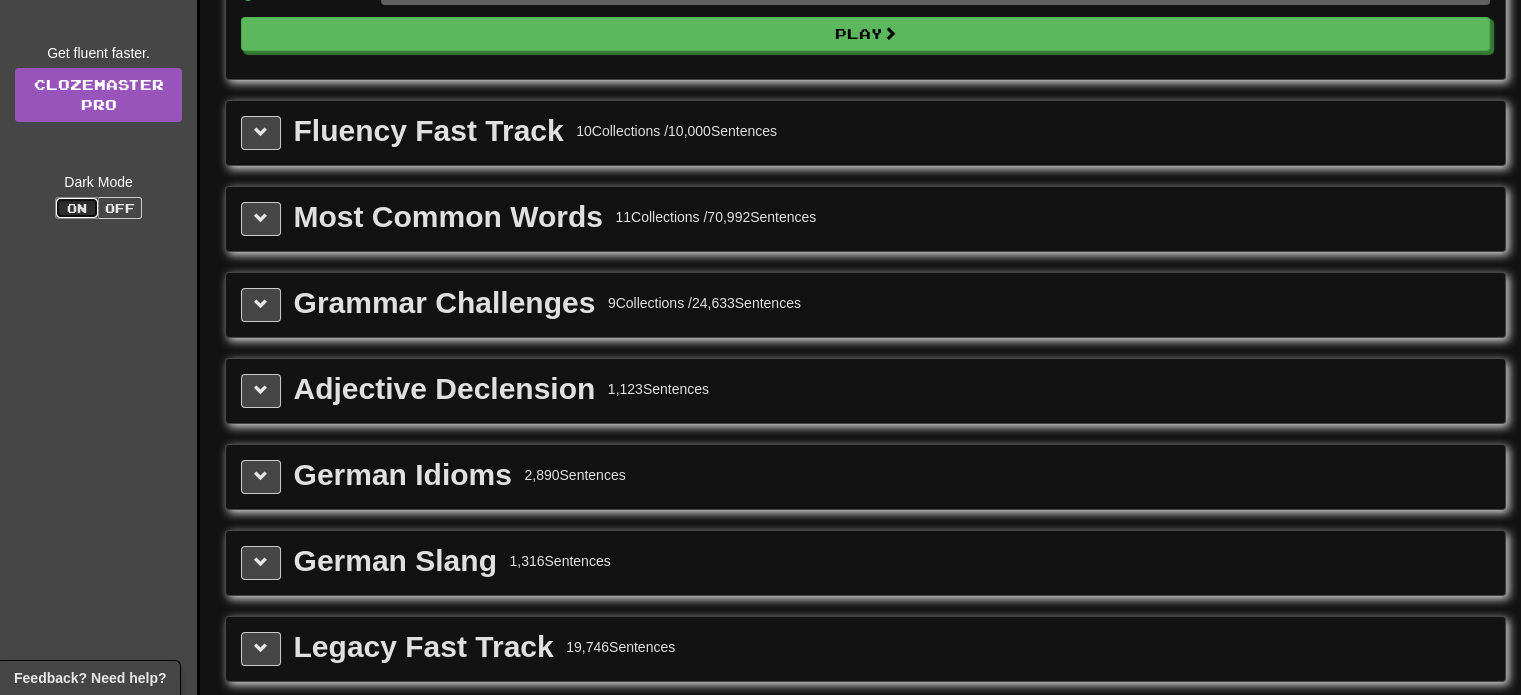 scroll, scrollTop: 0, scrollLeft: 0, axis: both 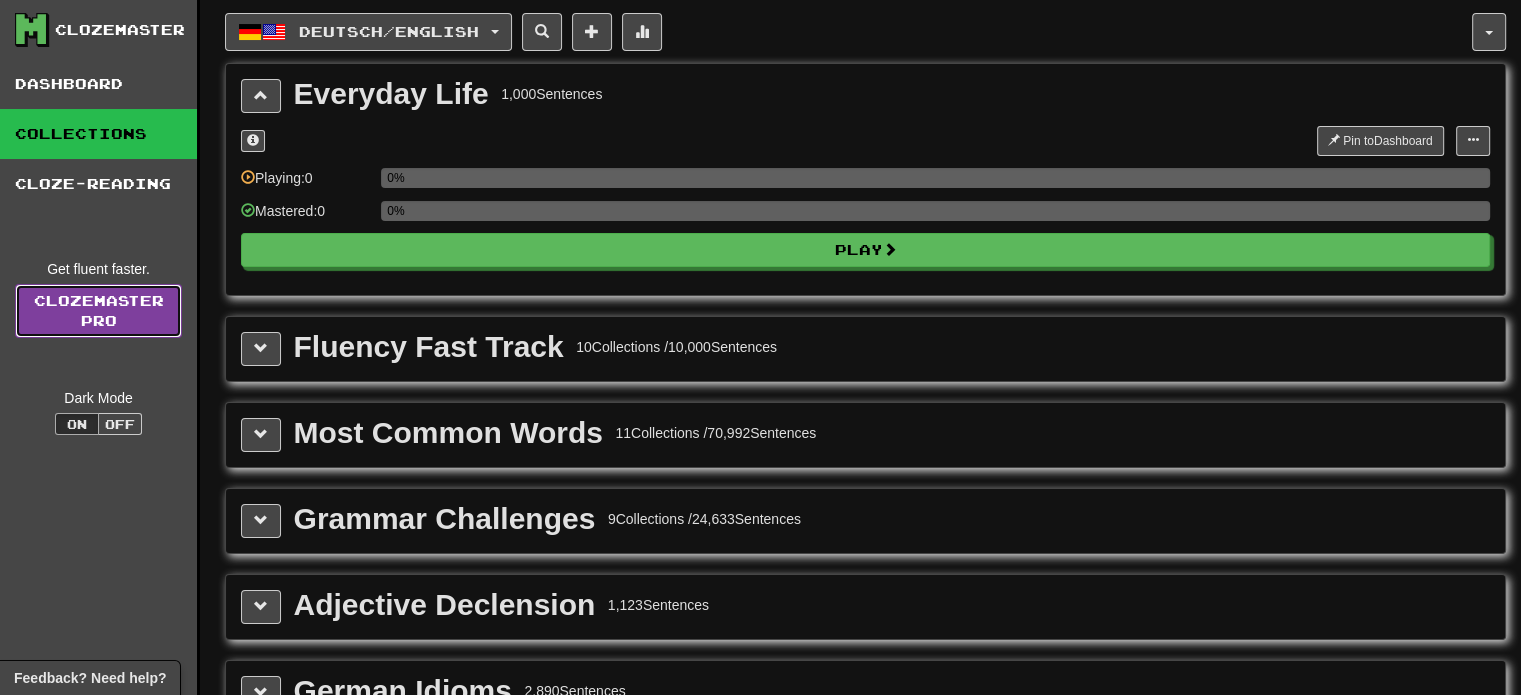 click on "Clozemaster Pro" at bounding box center [98, 311] 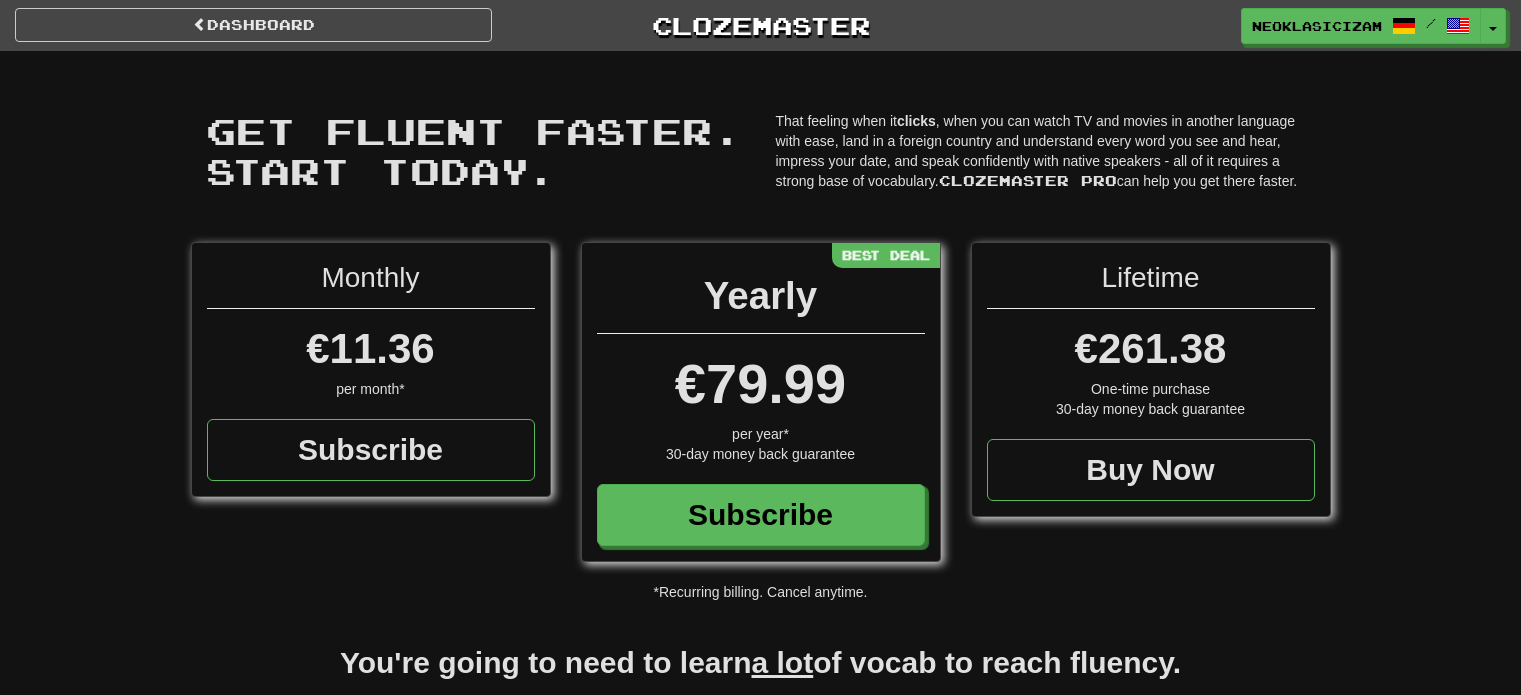 scroll, scrollTop: 0, scrollLeft: 0, axis: both 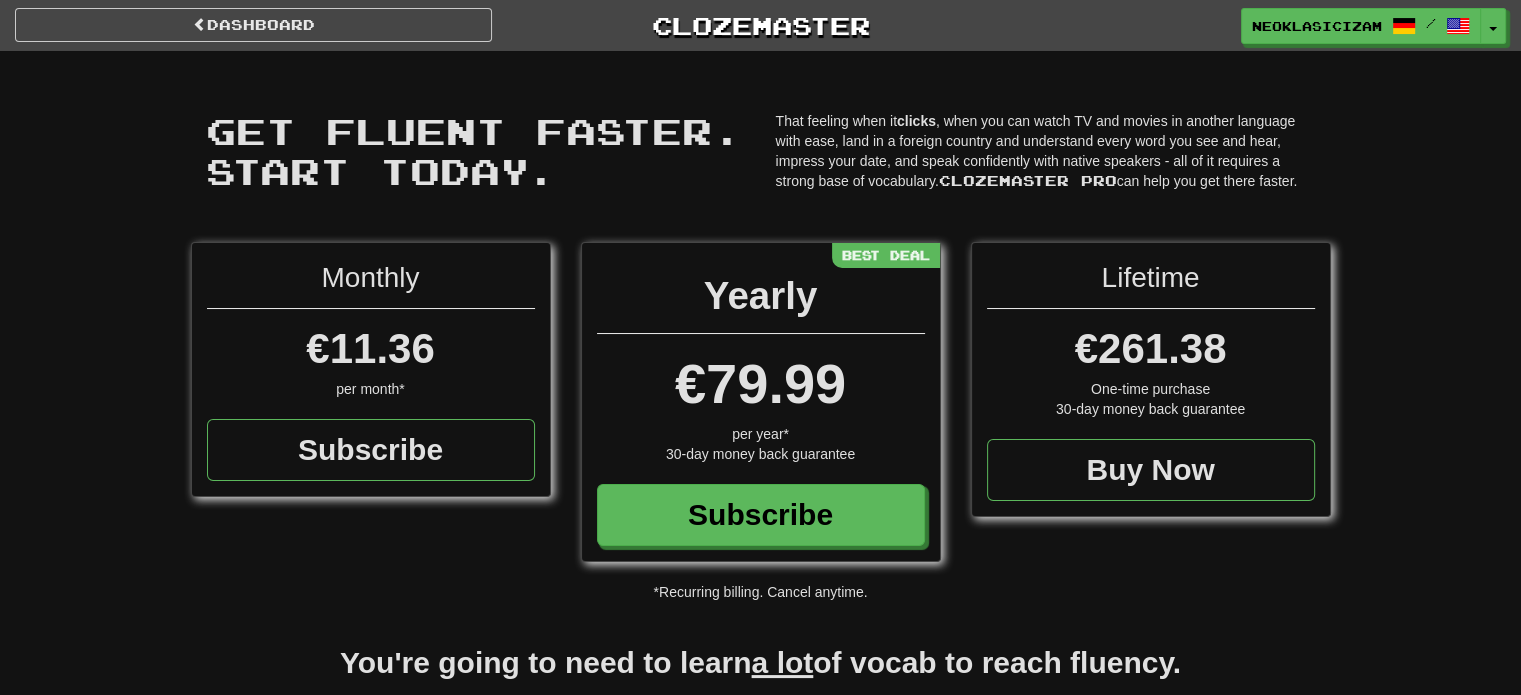 click on "€11.36" at bounding box center (371, 349) 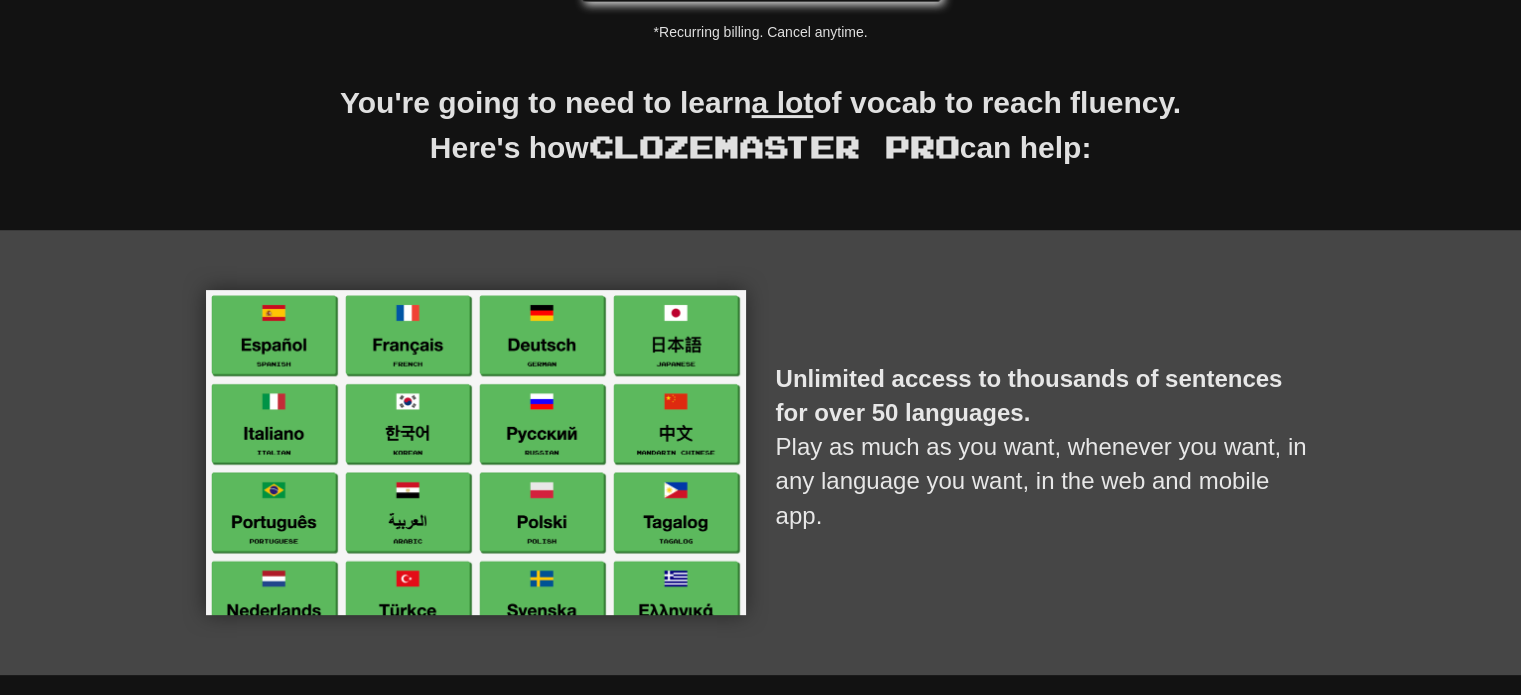 scroll, scrollTop: 564, scrollLeft: 0, axis: vertical 